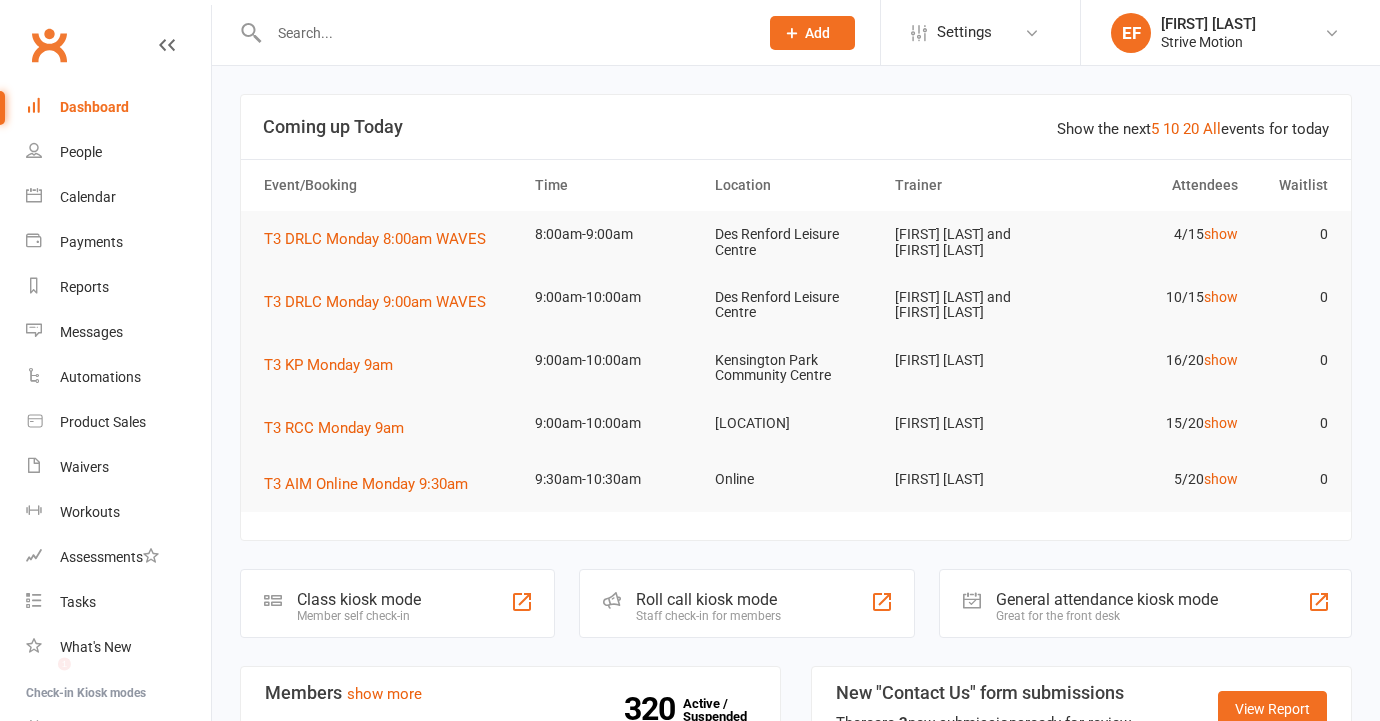 scroll, scrollTop: 0, scrollLeft: 0, axis: both 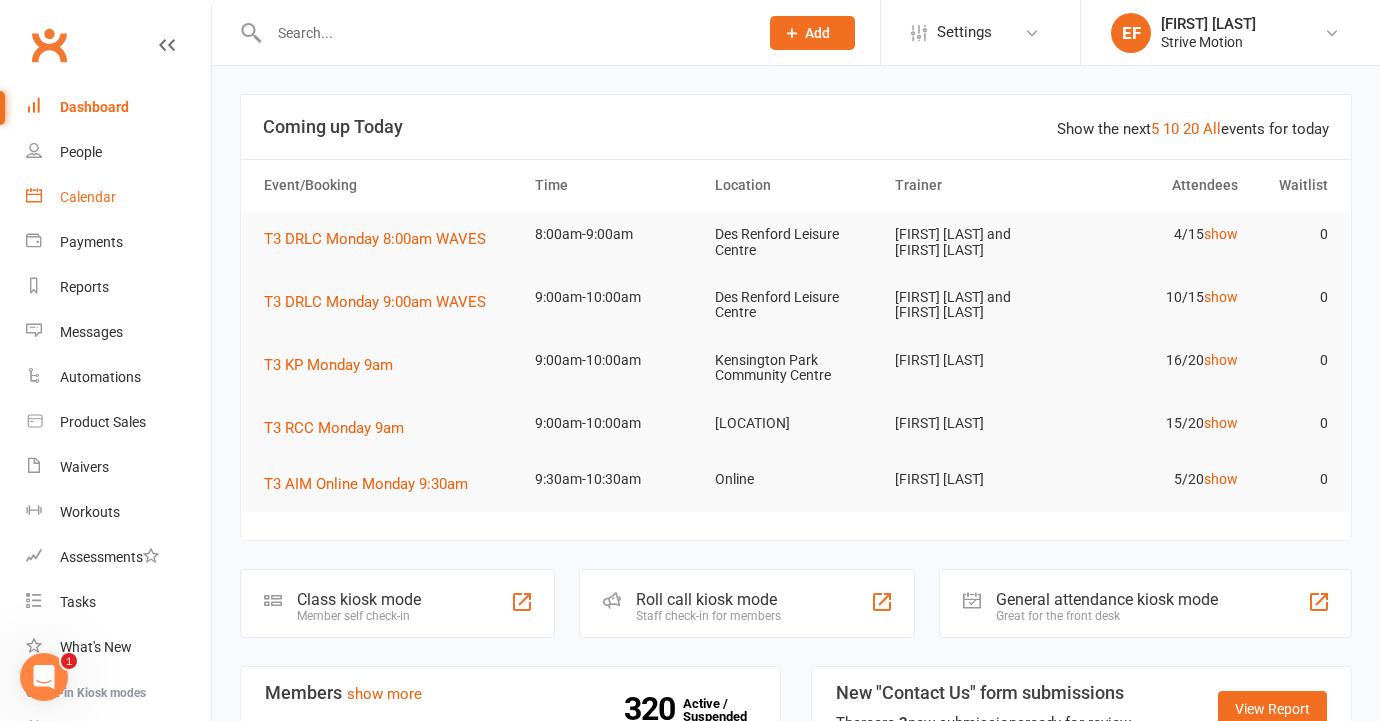 click on "Calendar" at bounding box center [88, 197] 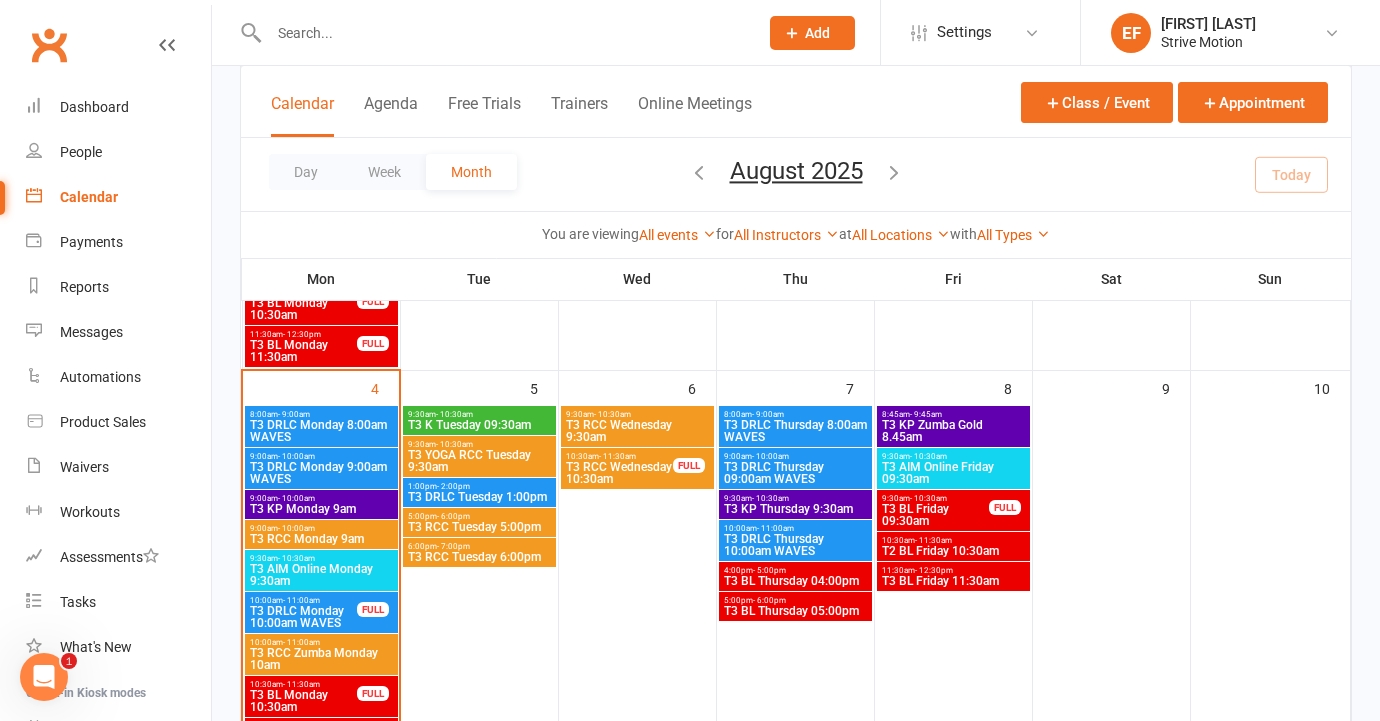 scroll, scrollTop: 471, scrollLeft: 0, axis: vertical 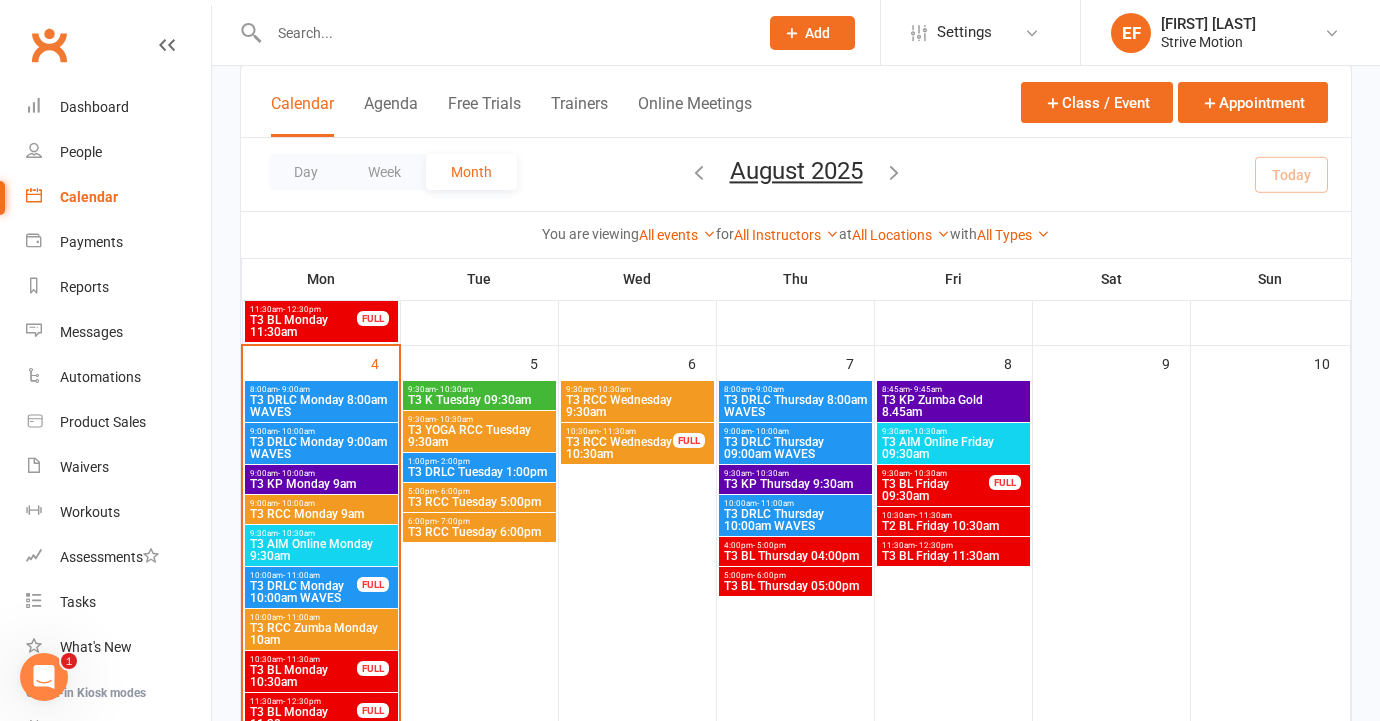 click on "T3 AIM Online Monday 9:30am" at bounding box center [321, 550] 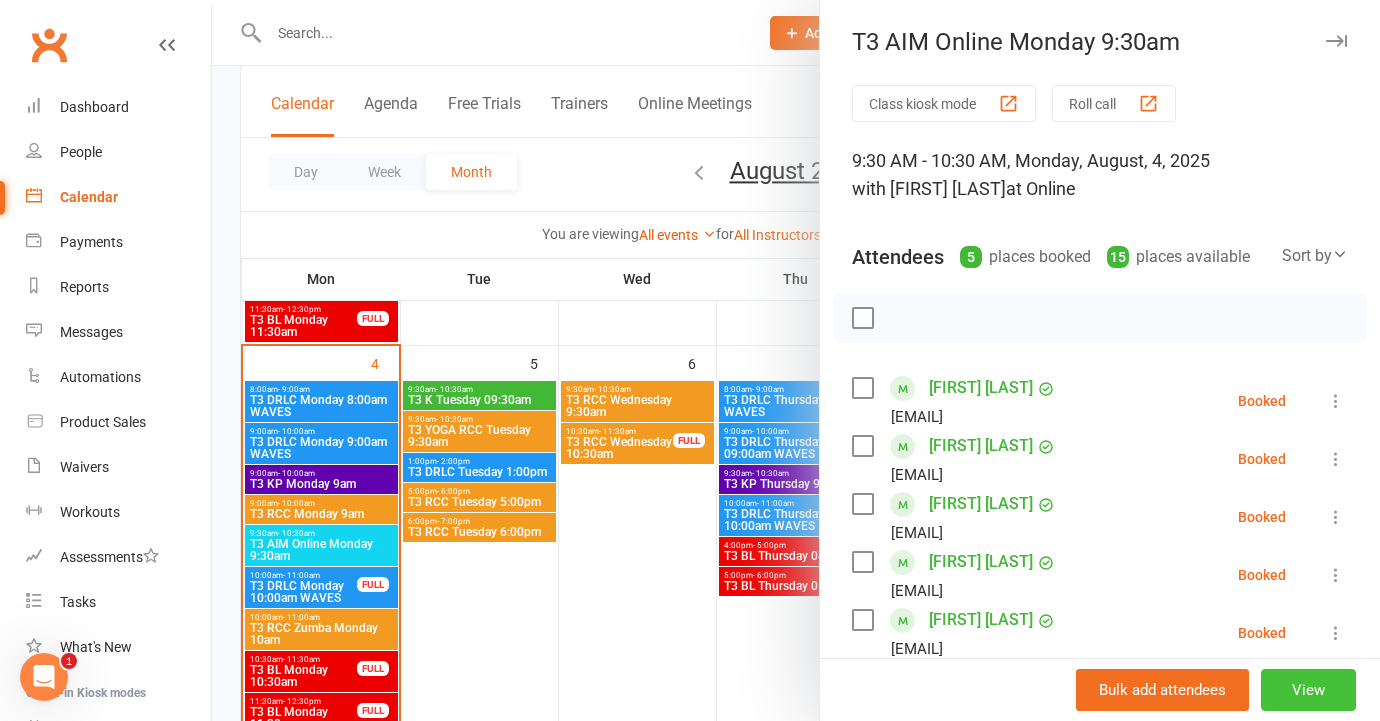 click on "View" at bounding box center (1308, 690) 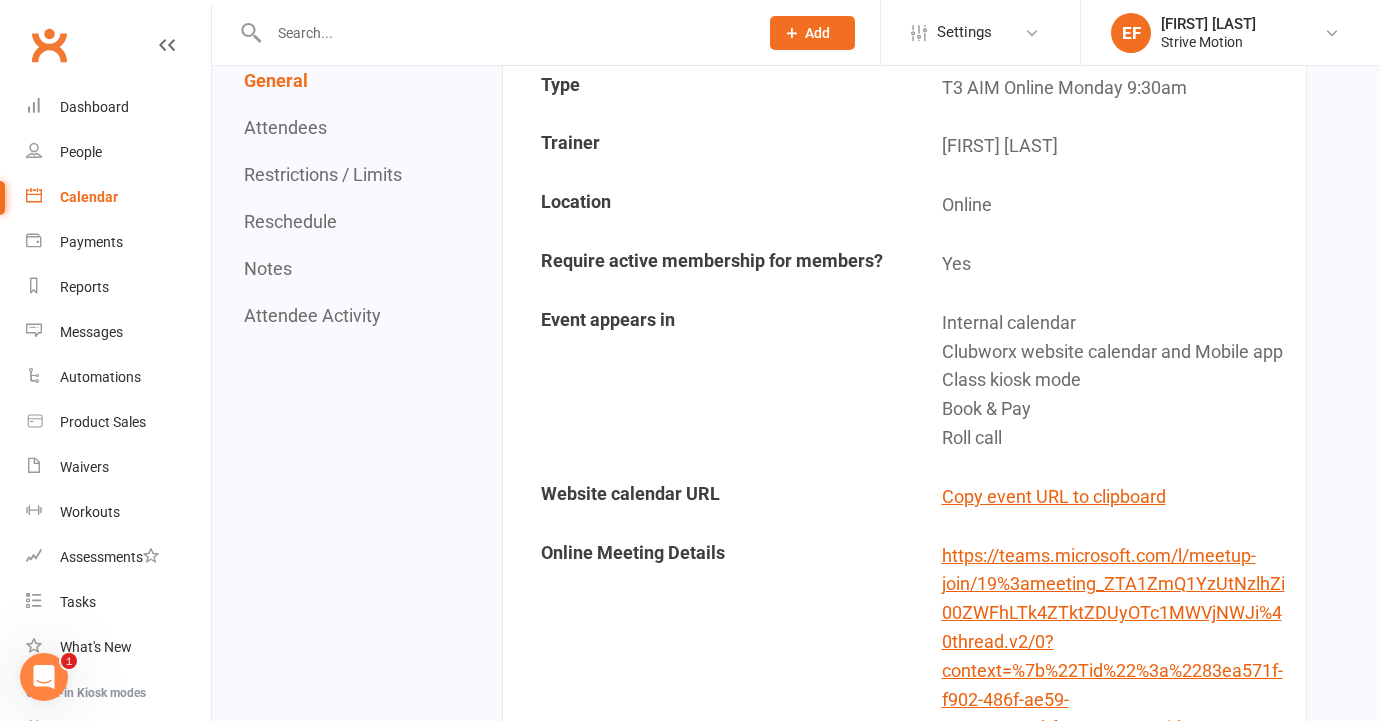 scroll, scrollTop: 0, scrollLeft: 0, axis: both 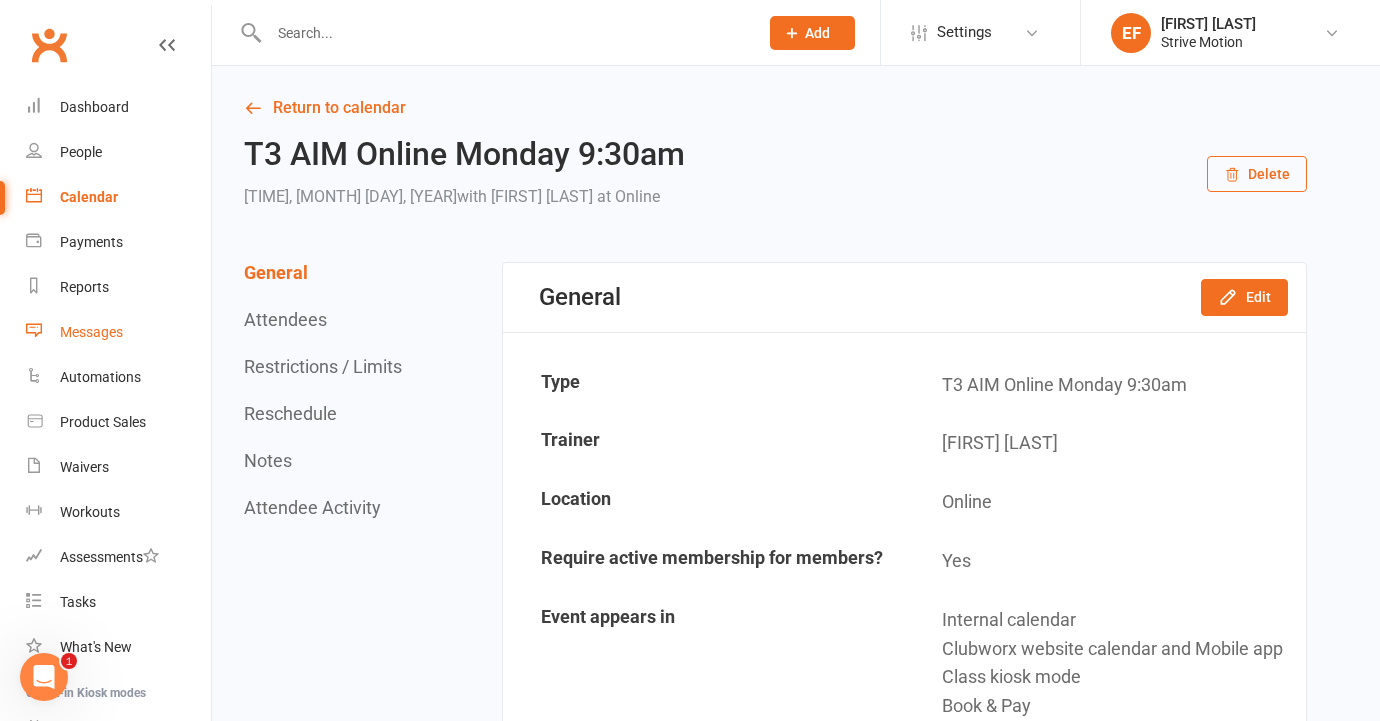 click on "Messages" at bounding box center [91, 332] 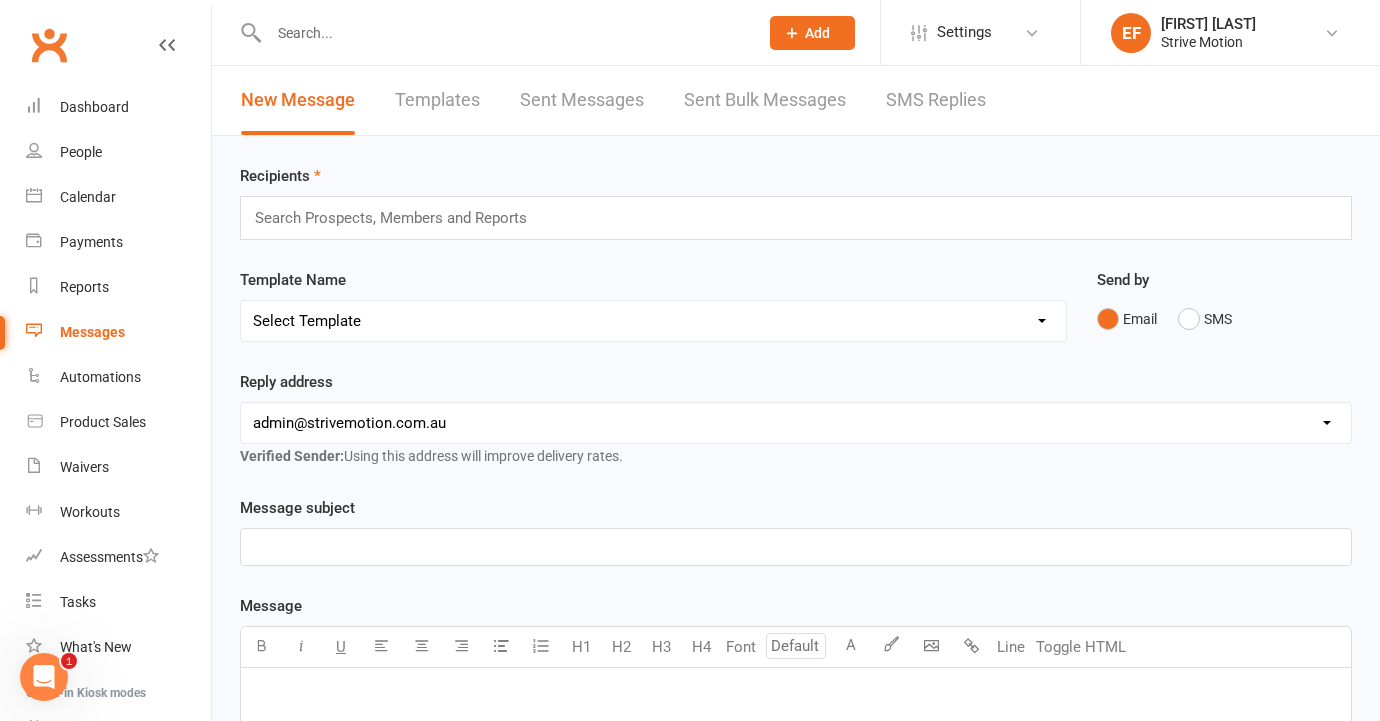 click on "Sent Messages" at bounding box center (582, 100) 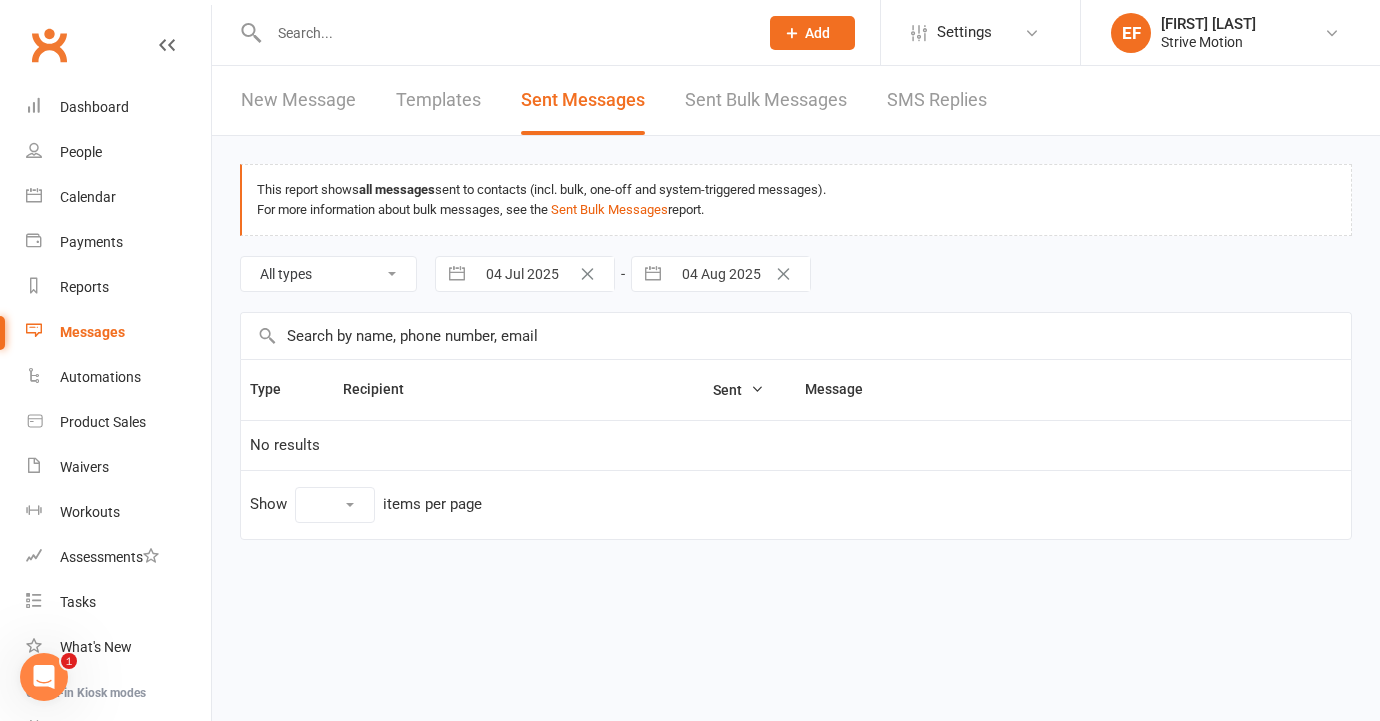 select on "10" 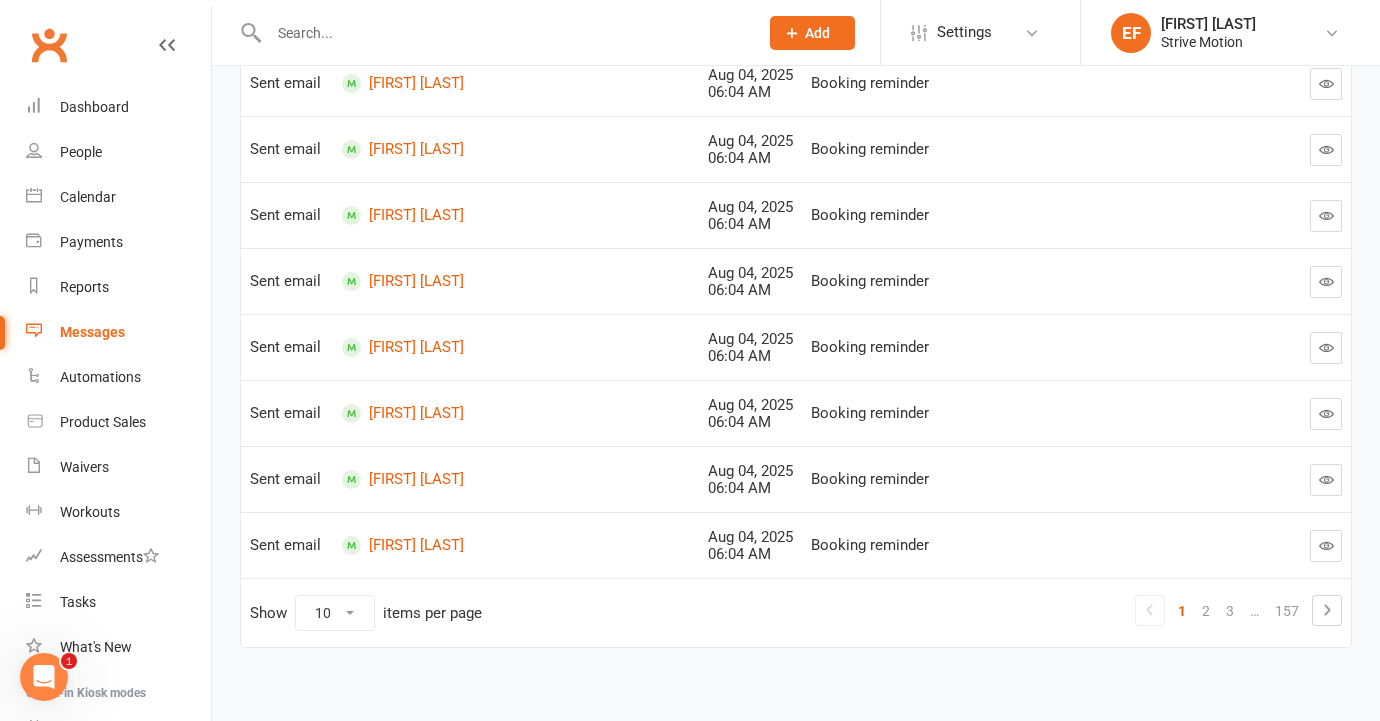 scroll, scrollTop: 514, scrollLeft: 0, axis: vertical 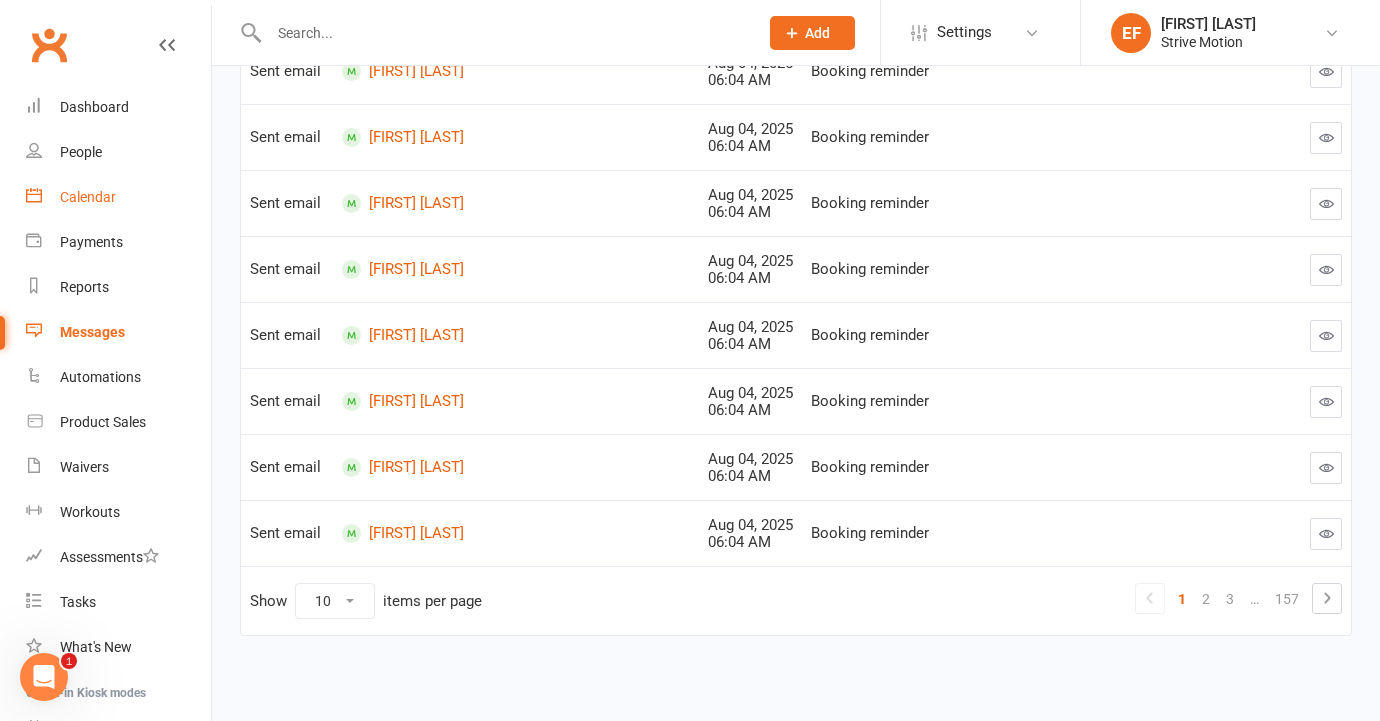 click on "Calendar" at bounding box center [88, 197] 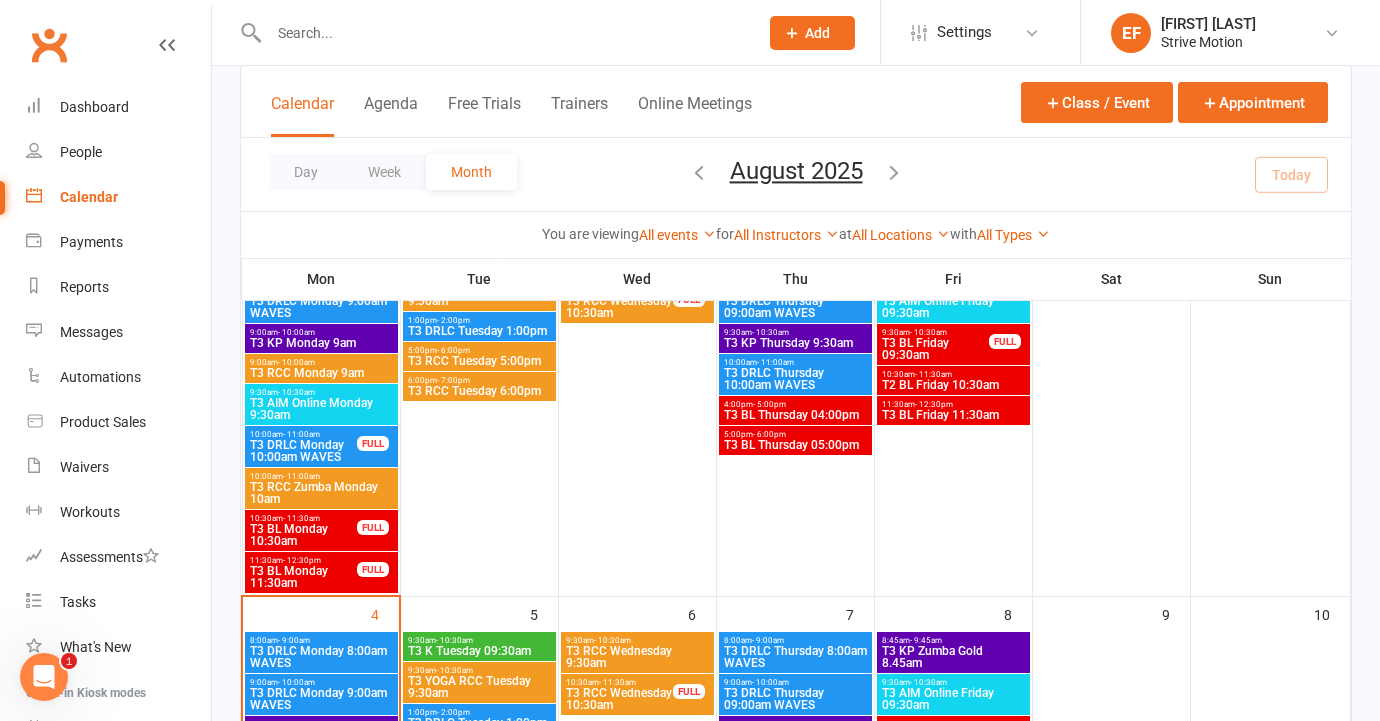 scroll, scrollTop: 396, scrollLeft: 0, axis: vertical 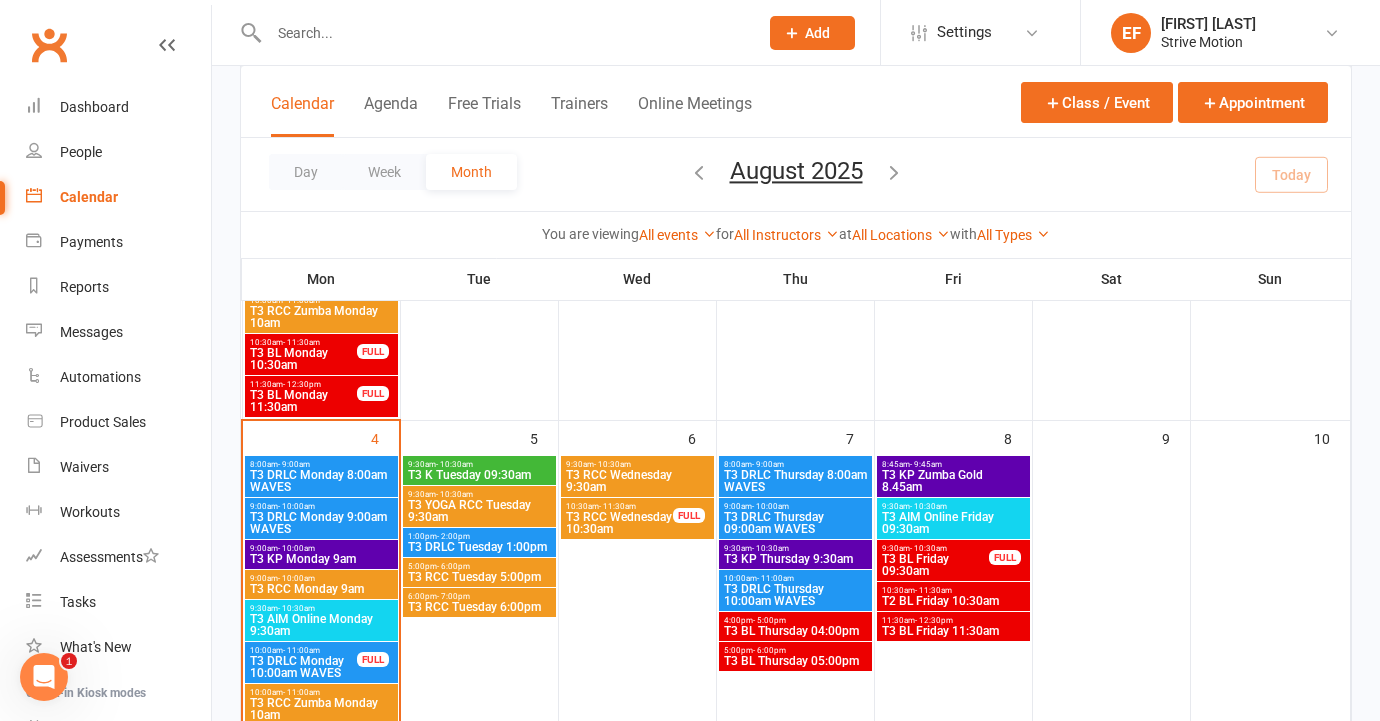 click on "T3 AIM Online Monday 9:30am" at bounding box center [321, 625] 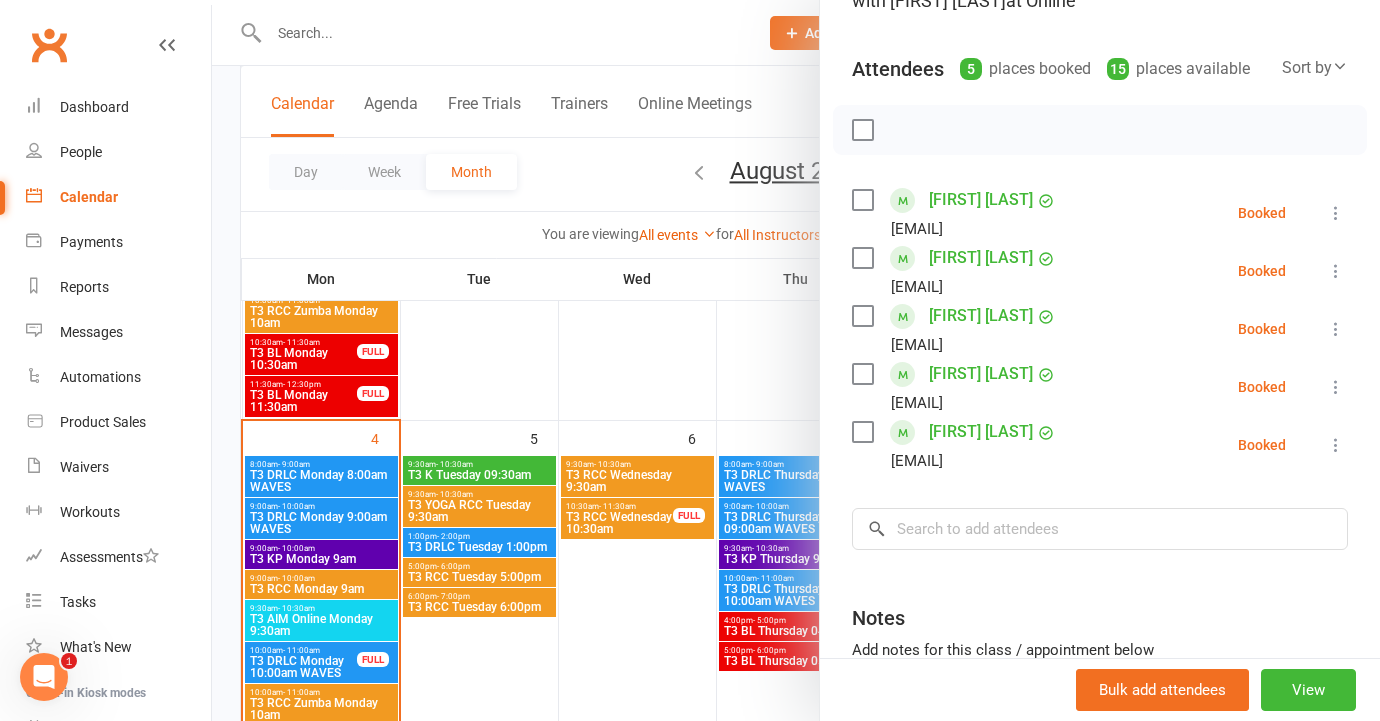 scroll, scrollTop: 184, scrollLeft: 0, axis: vertical 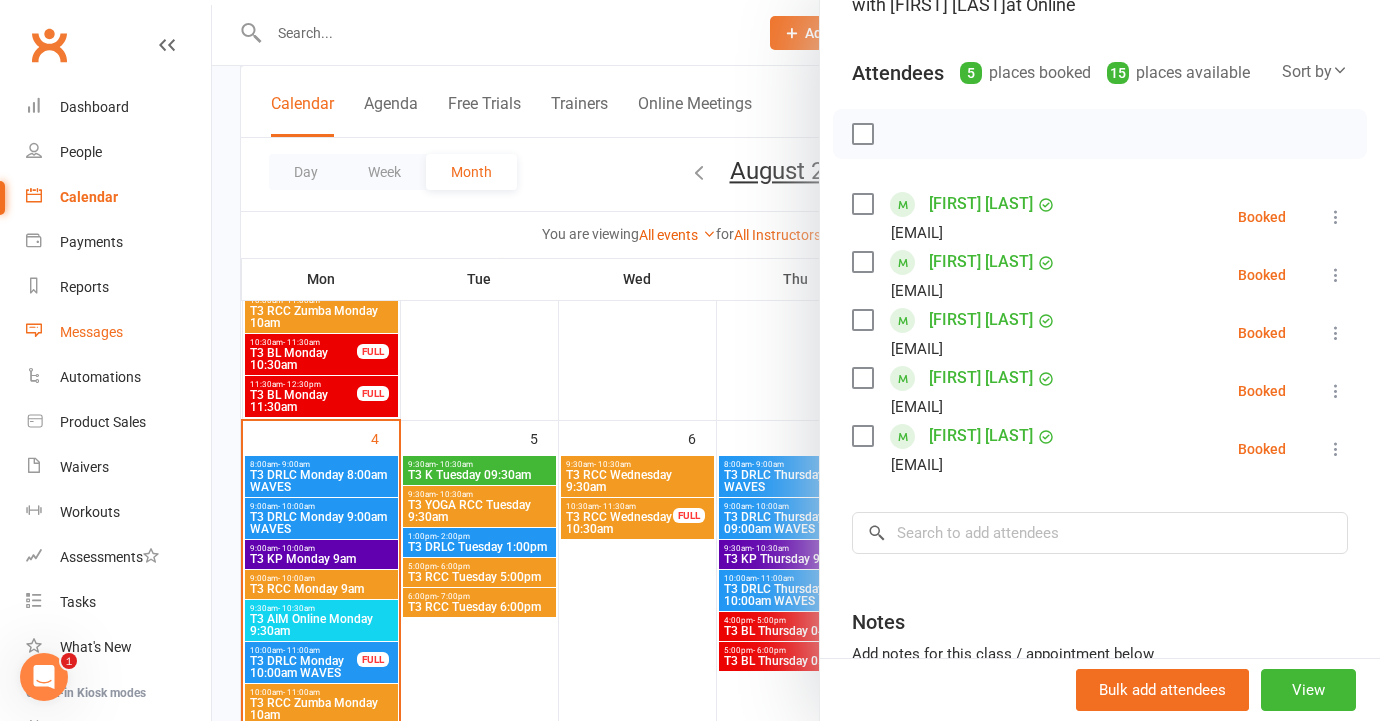 click on "Messages" at bounding box center [91, 332] 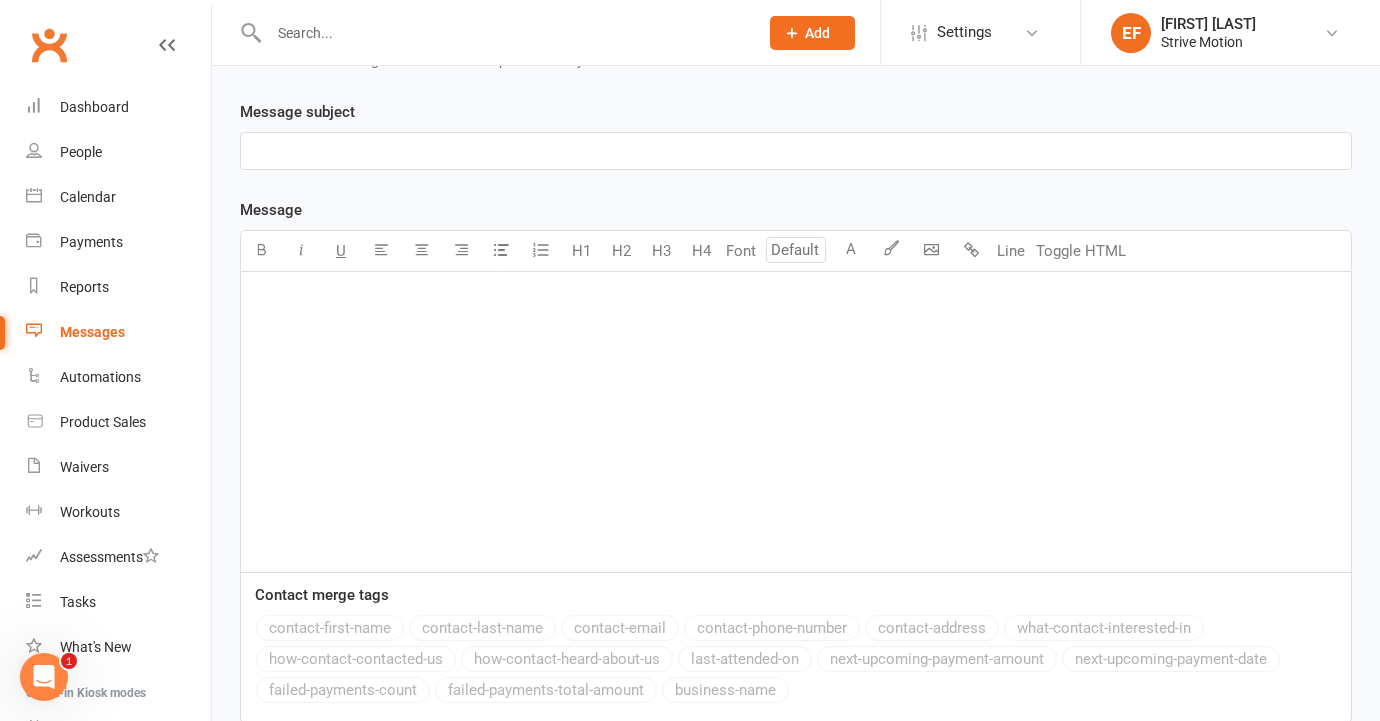 scroll, scrollTop: 0, scrollLeft: 0, axis: both 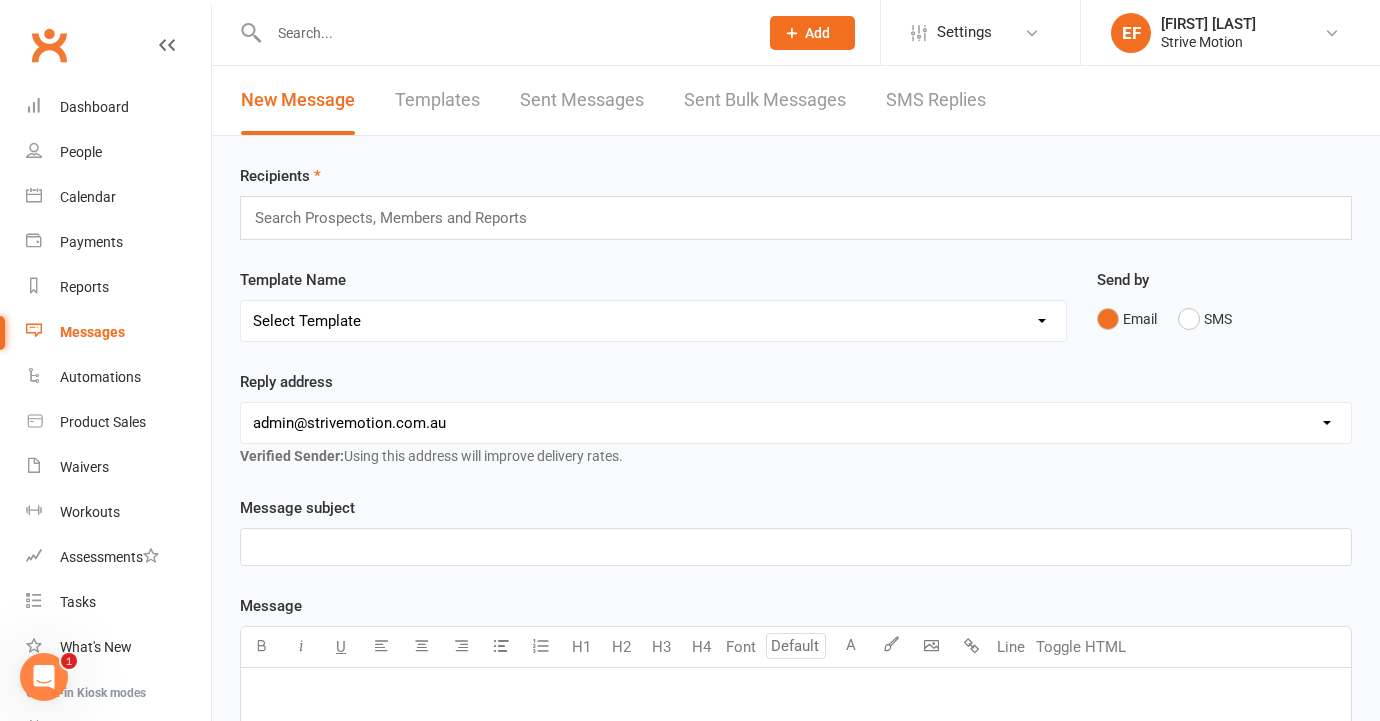 click on "Sent Messages" at bounding box center (582, 100) 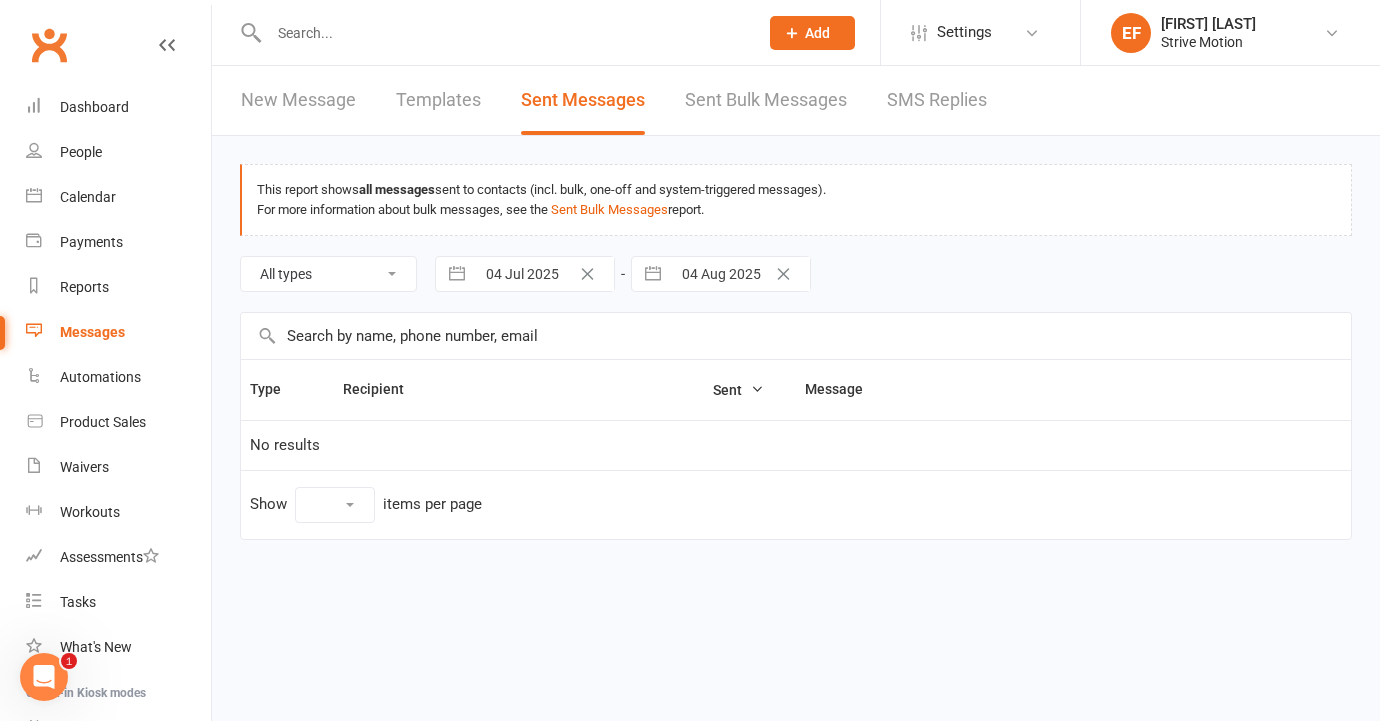 select on "10" 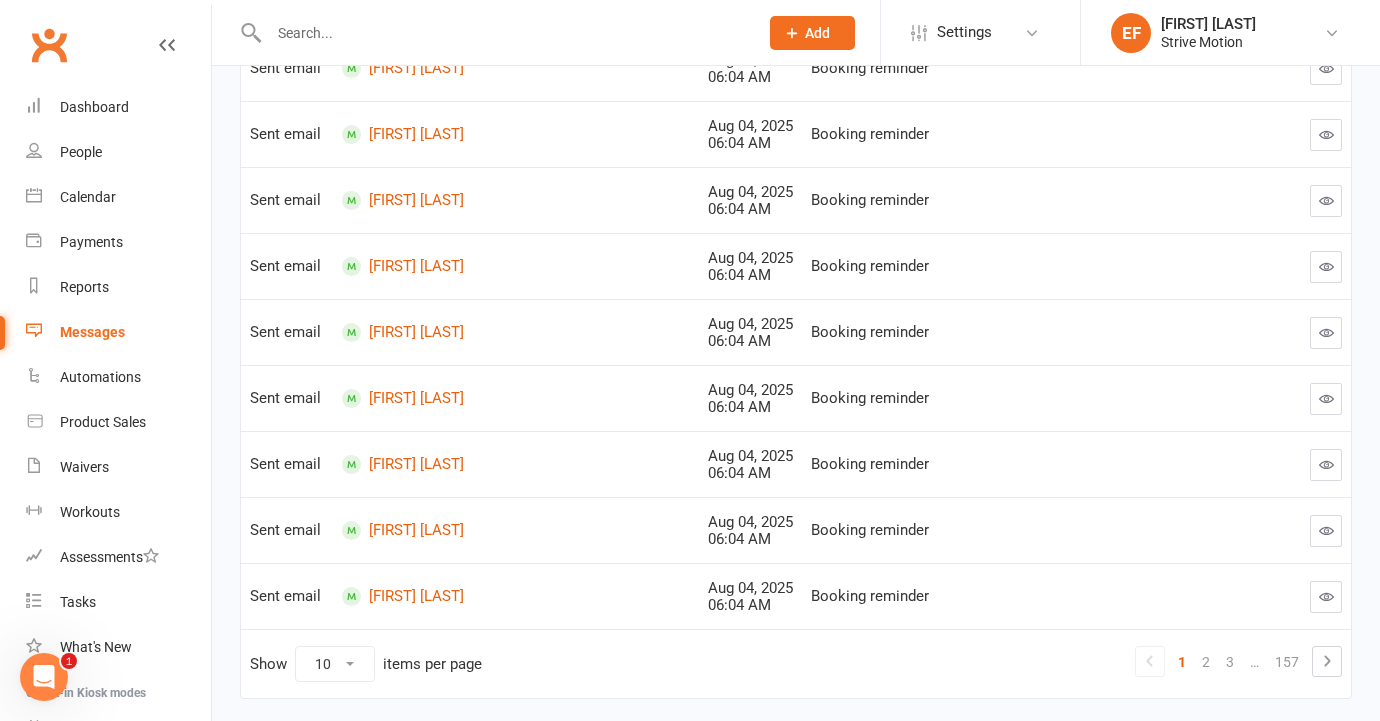 scroll, scrollTop: 514, scrollLeft: 0, axis: vertical 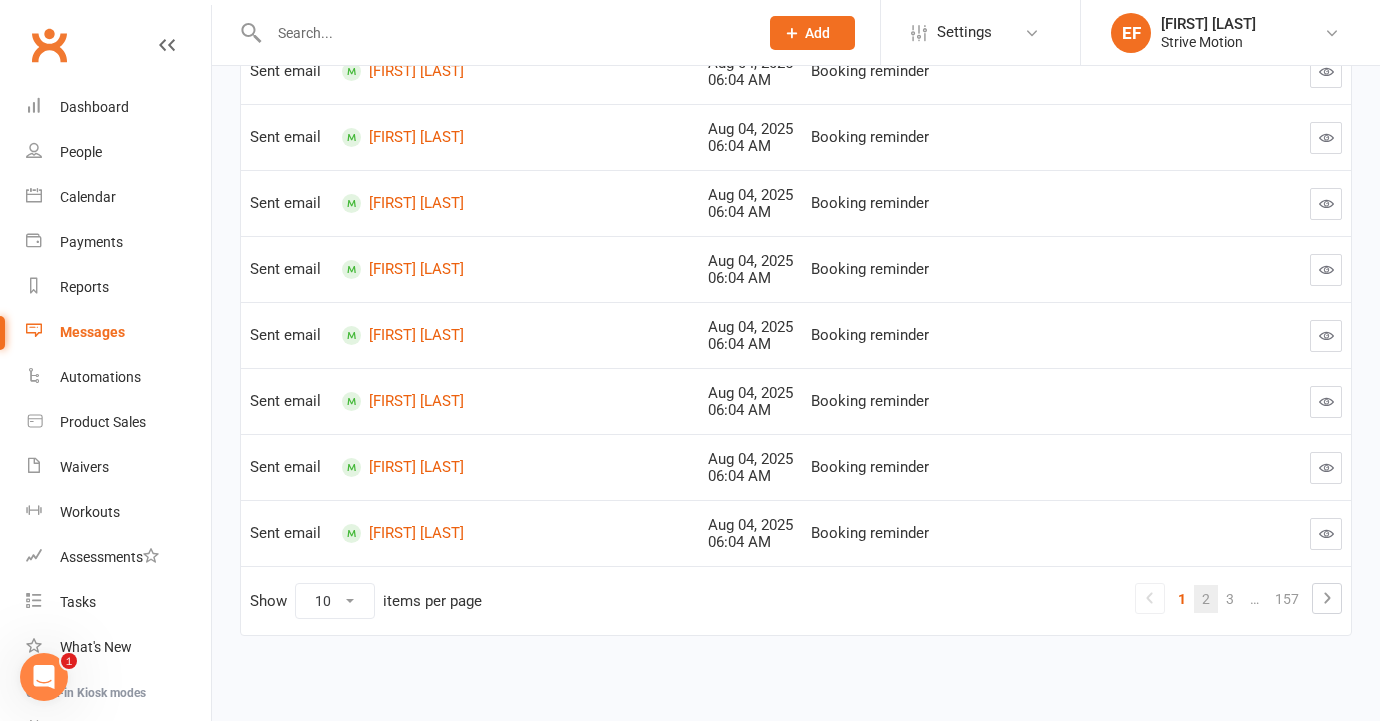 click on "2" at bounding box center (1206, 599) 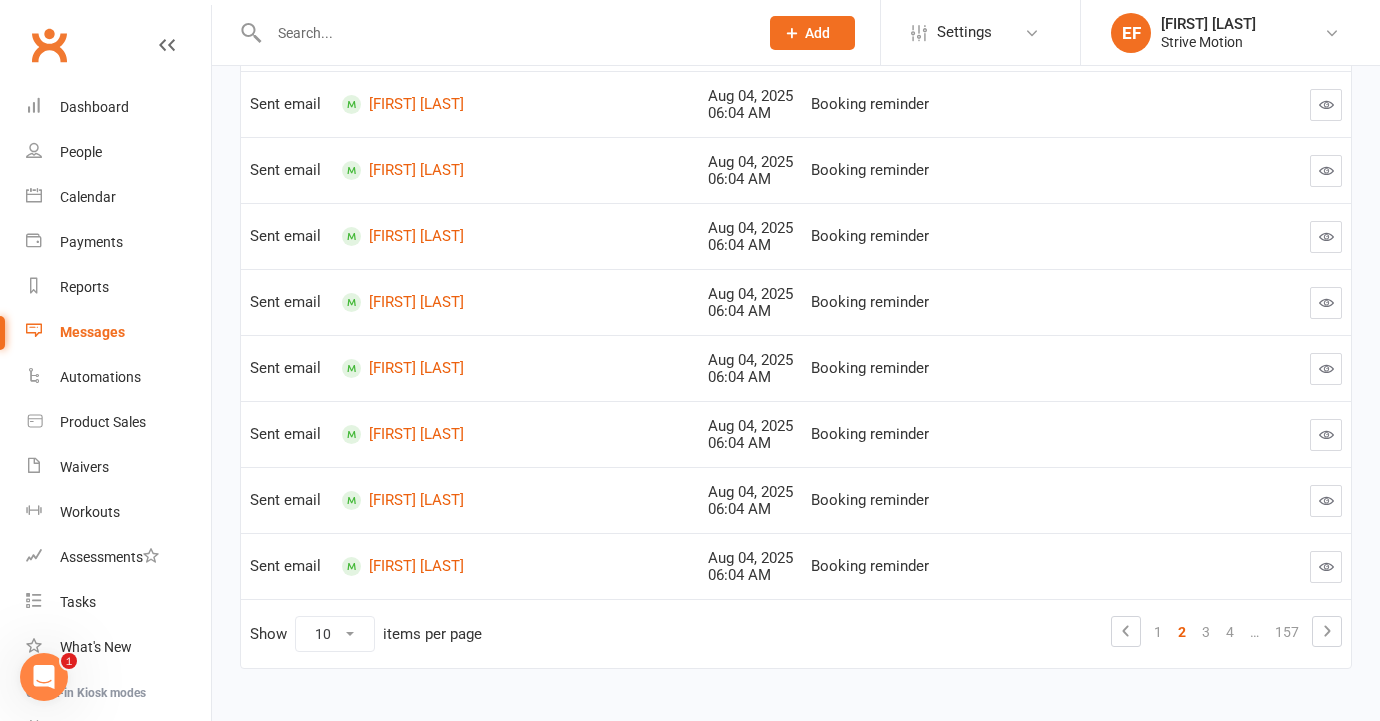 scroll, scrollTop: 514, scrollLeft: 0, axis: vertical 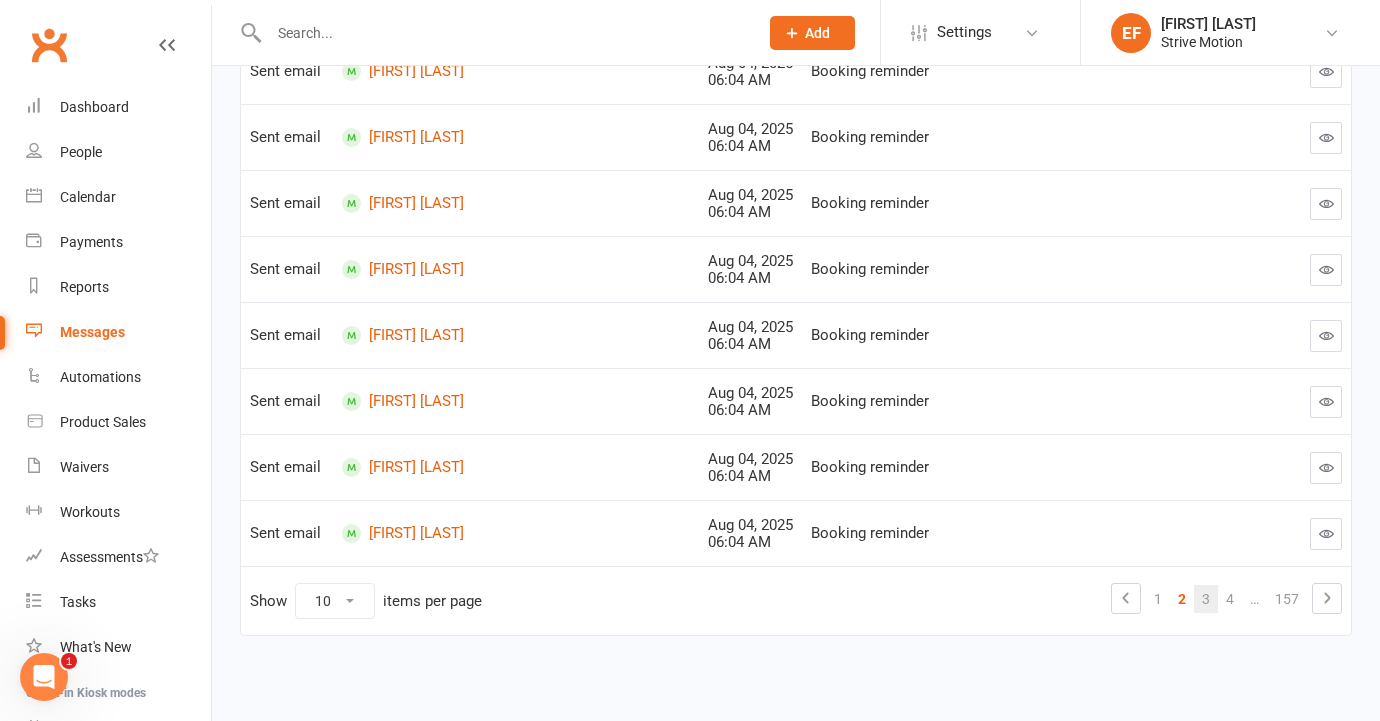 click on "3" at bounding box center (1206, 599) 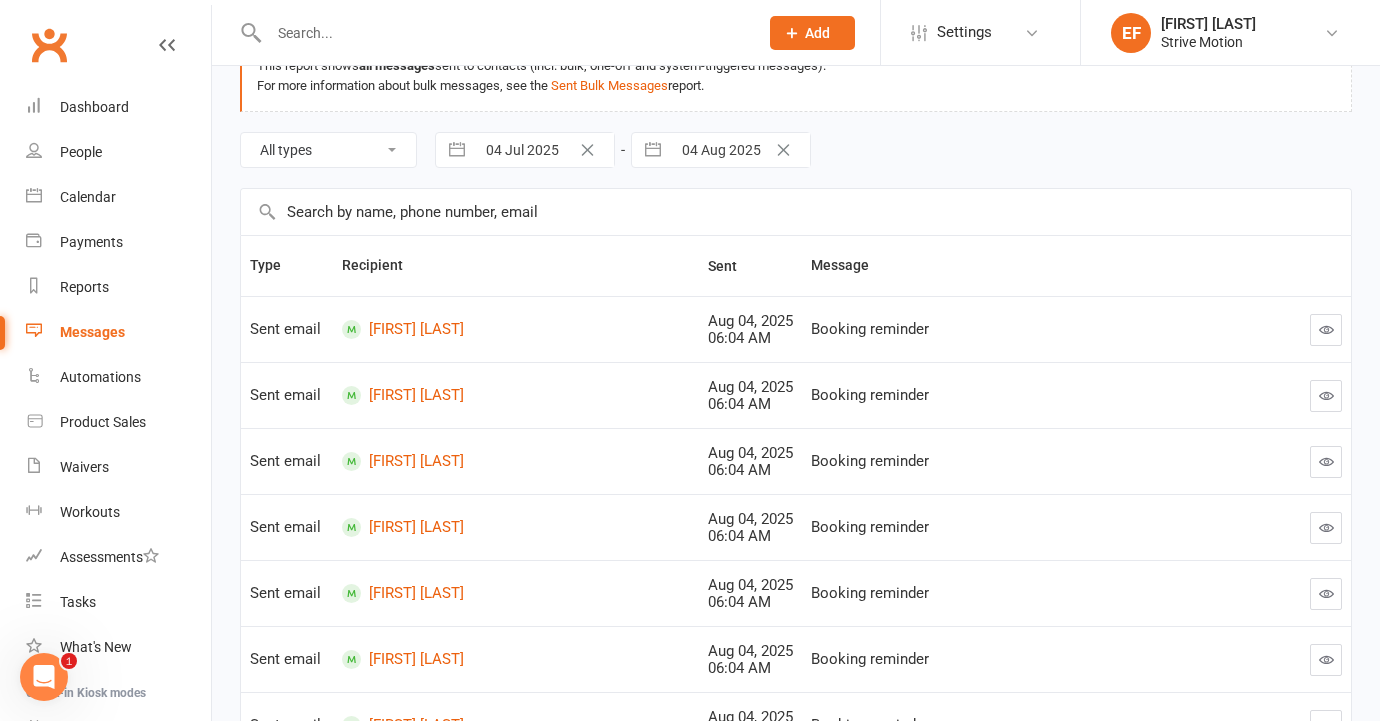 scroll, scrollTop: 514, scrollLeft: 0, axis: vertical 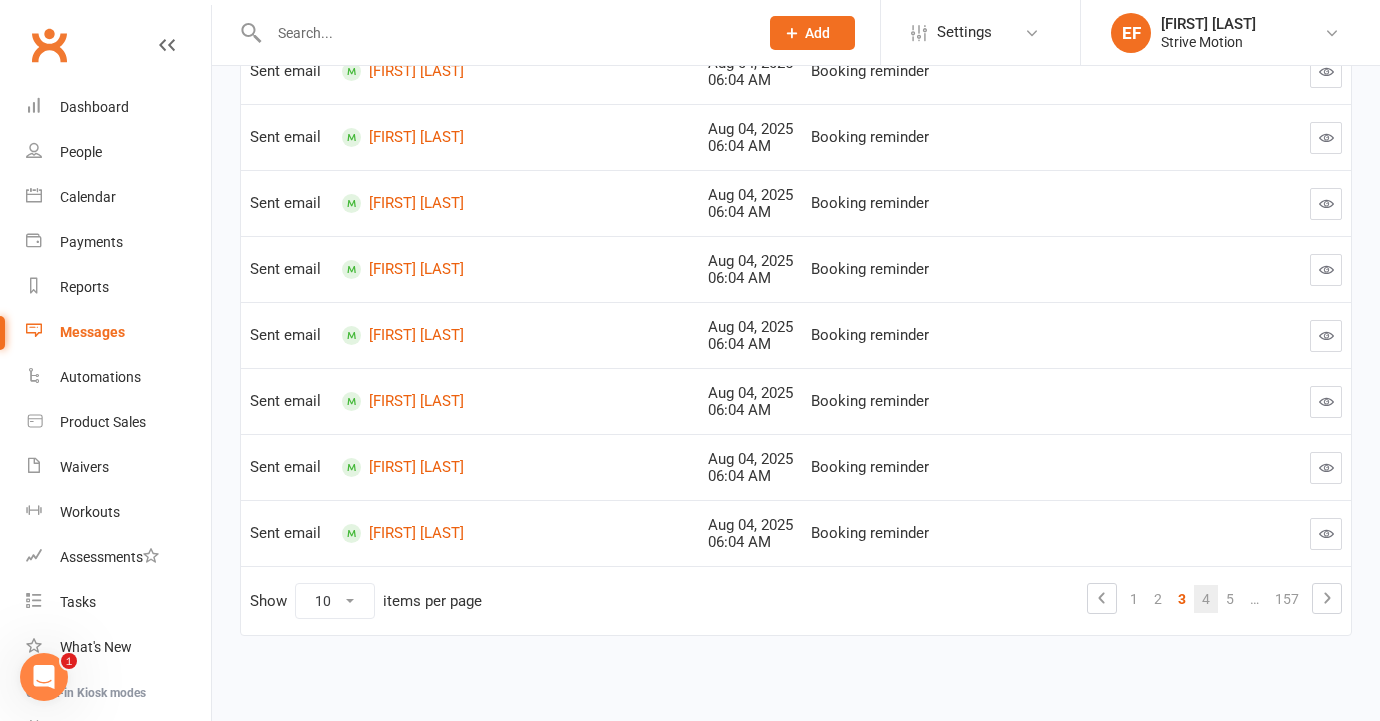 click on "4" at bounding box center [1206, 599] 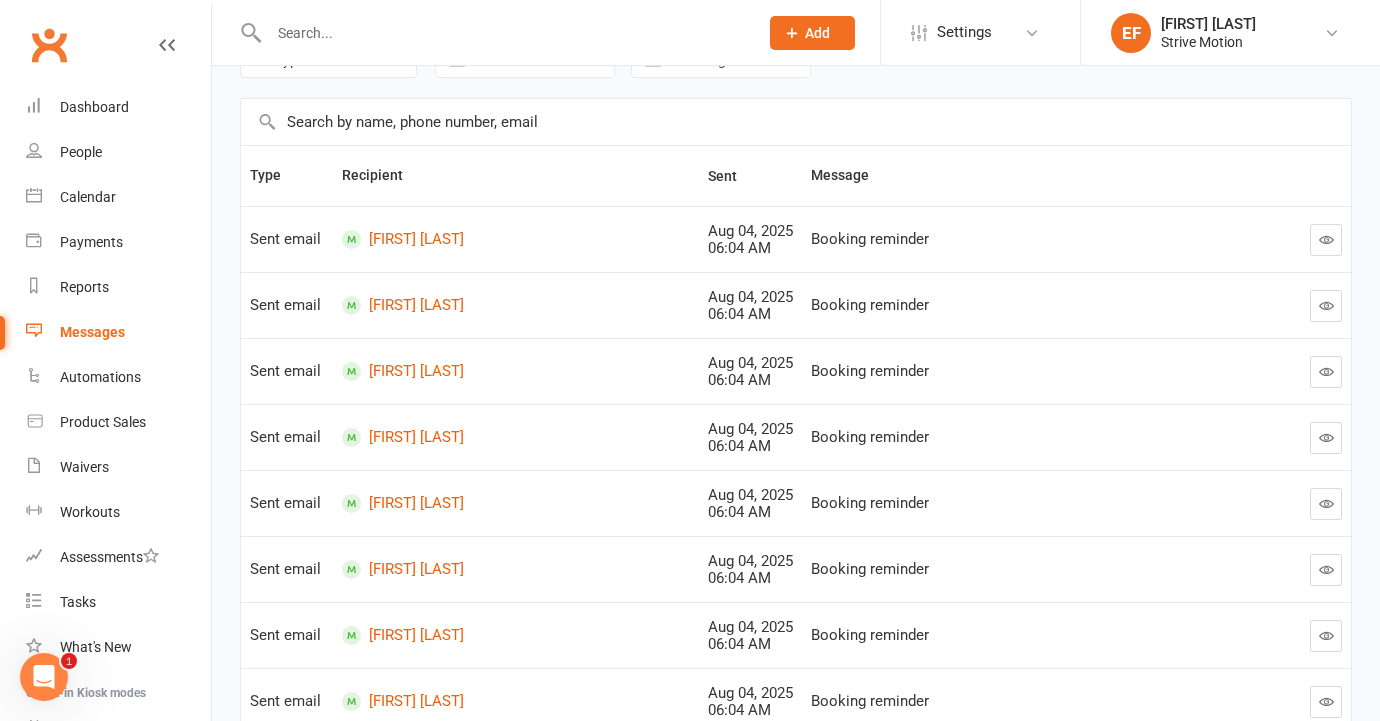 scroll, scrollTop: 514, scrollLeft: 0, axis: vertical 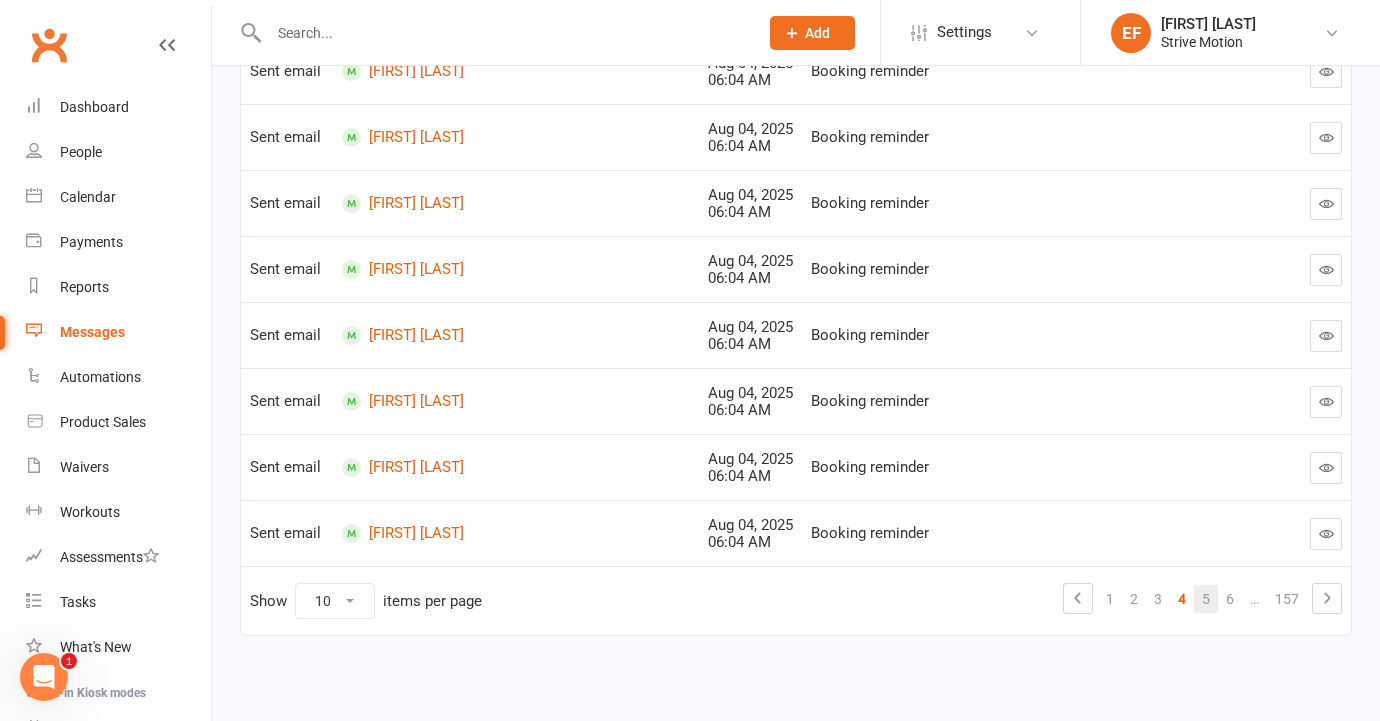 click on "5" at bounding box center (1206, 599) 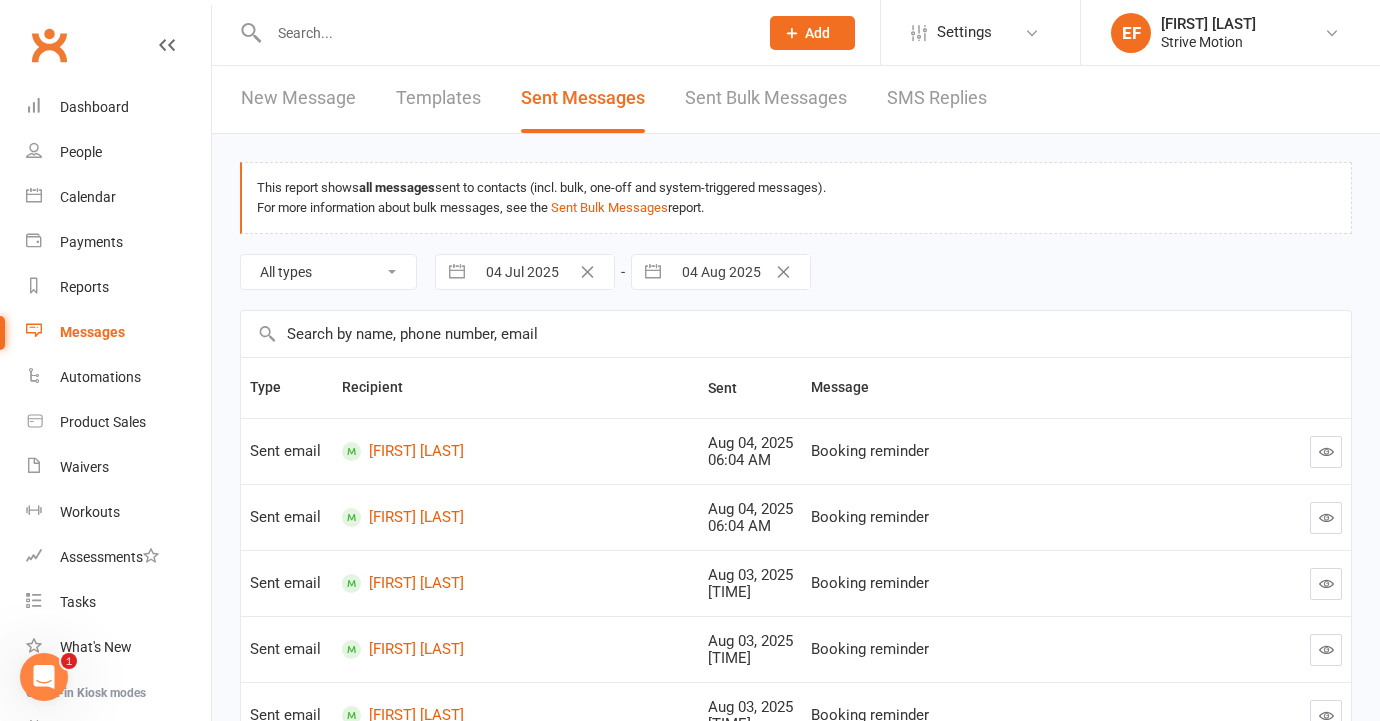 scroll, scrollTop: 0, scrollLeft: 0, axis: both 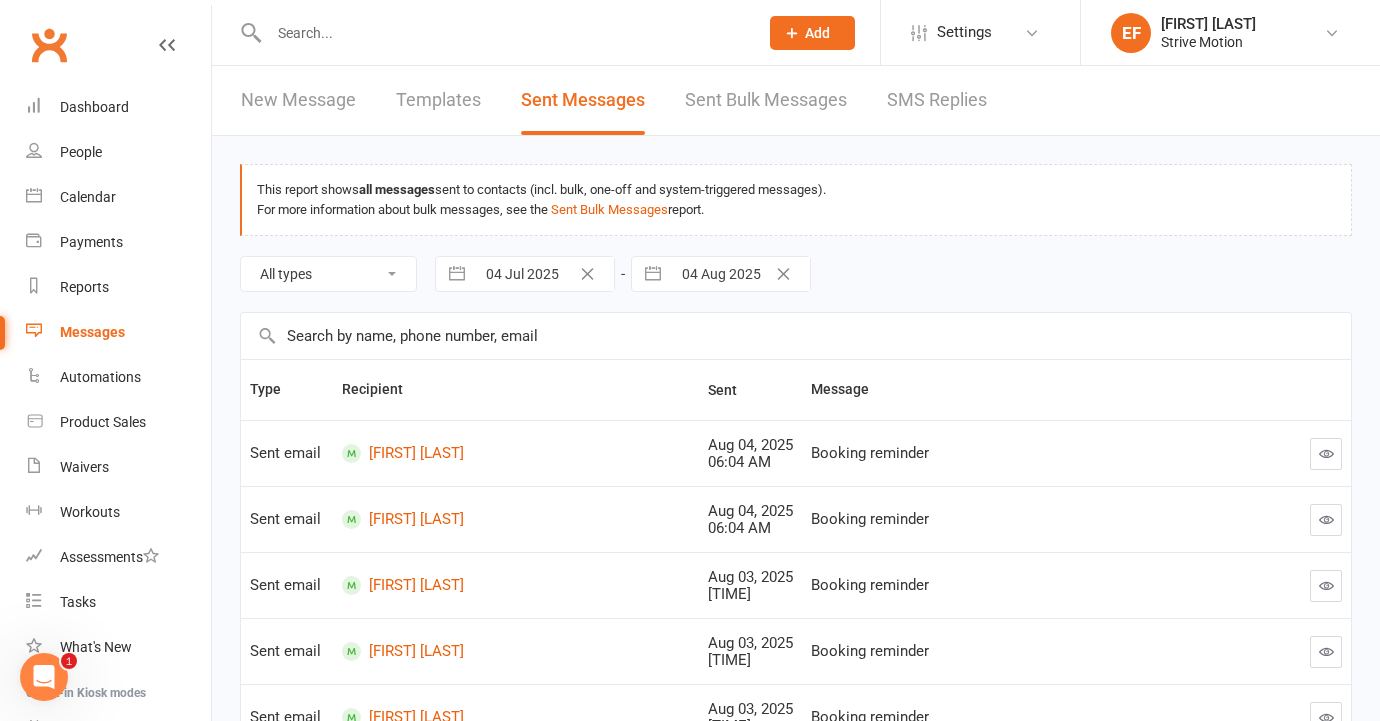 click on "All types Emails SMSes SMS Replies Failed SMSes Email Unsubscribes SMS Unsubscribes [MONTH] [DAY] [YEAR] Navigate forward to interact with the calendar and select a date. Press the question mark key to get the keyboard shortcuts for changing dates. [MONTH] [DAY] [YEAR] Navigate forward to interact with the calendar and select a date. Press the question mark key to get the keyboard shortcuts for changing dates." at bounding box center (796, 274) 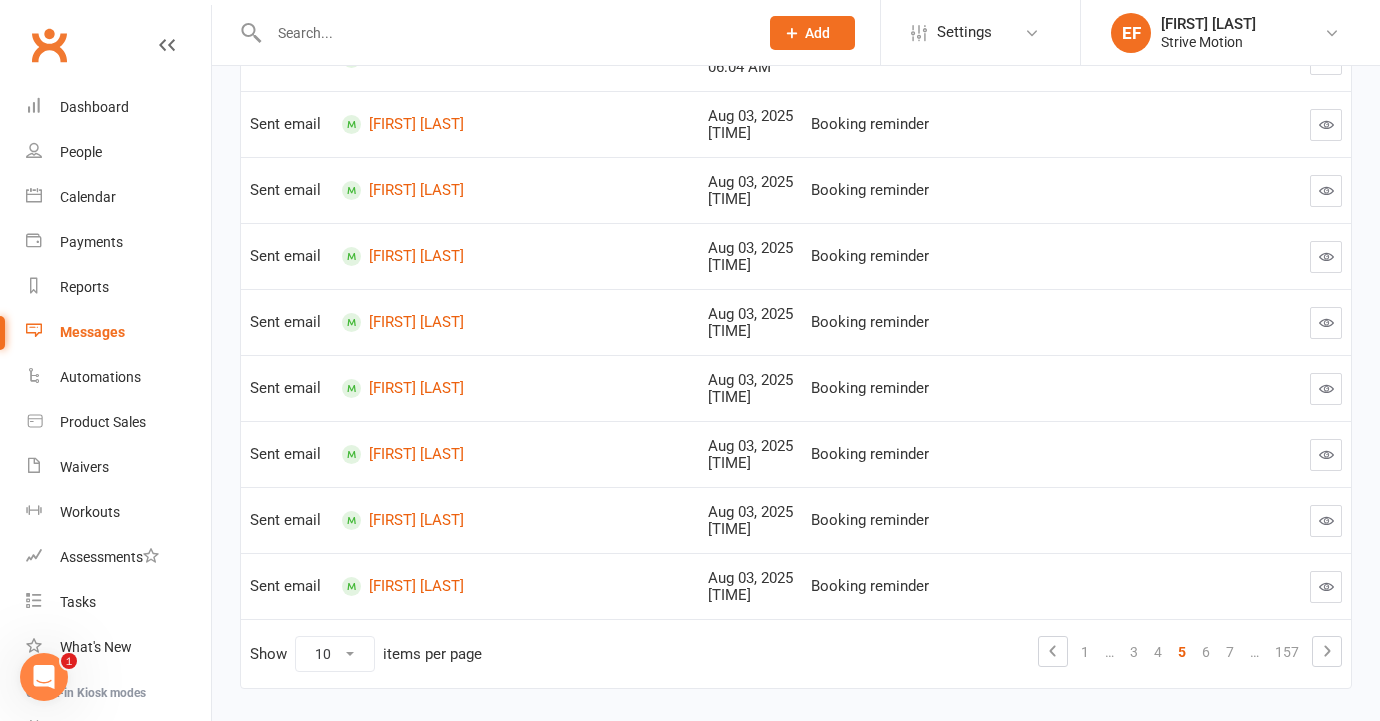 scroll, scrollTop: 514, scrollLeft: 0, axis: vertical 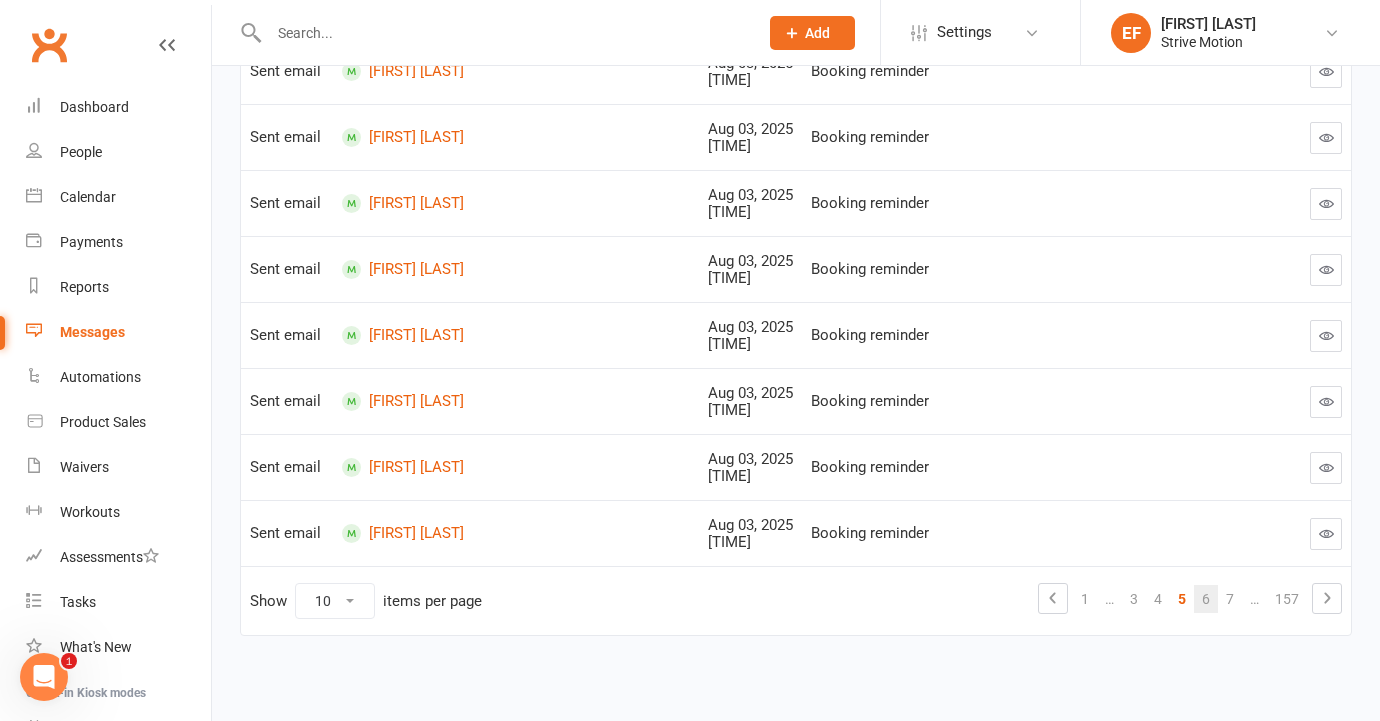 click on "6" at bounding box center [1206, 599] 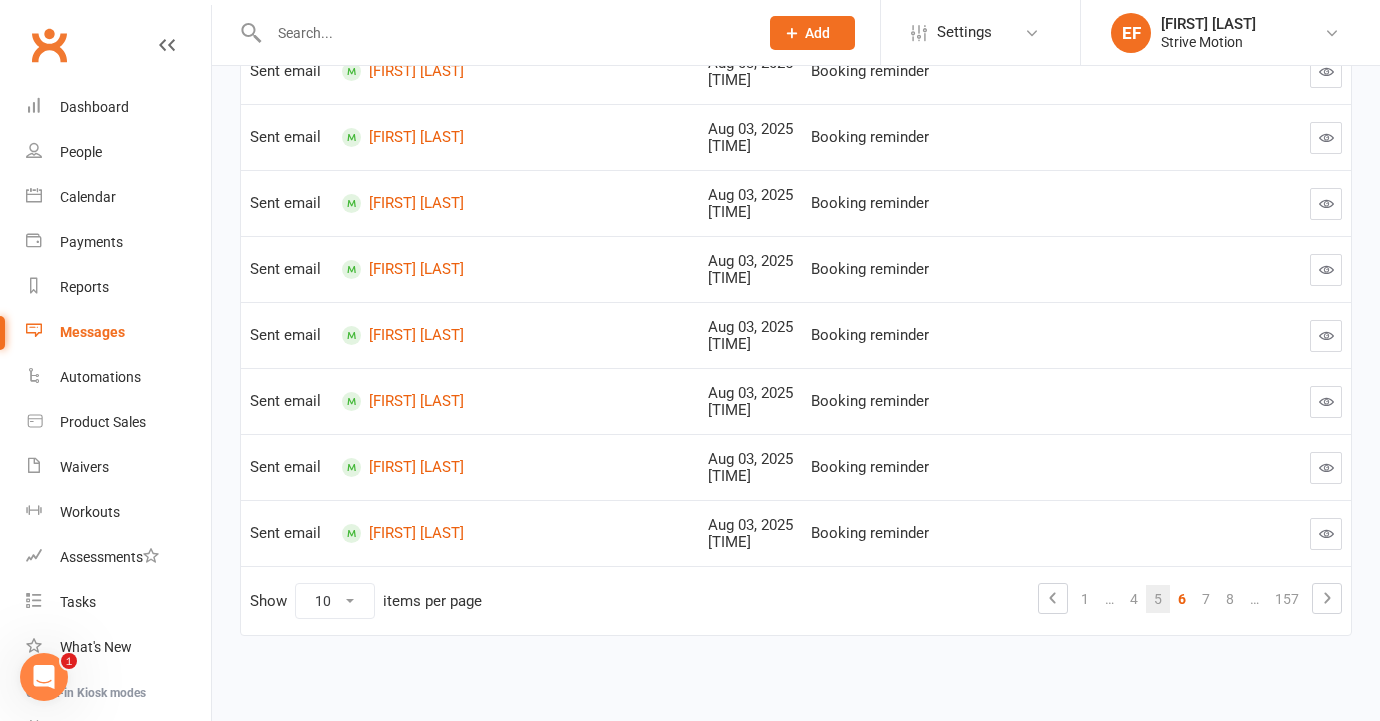 click on "5" at bounding box center (1158, 599) 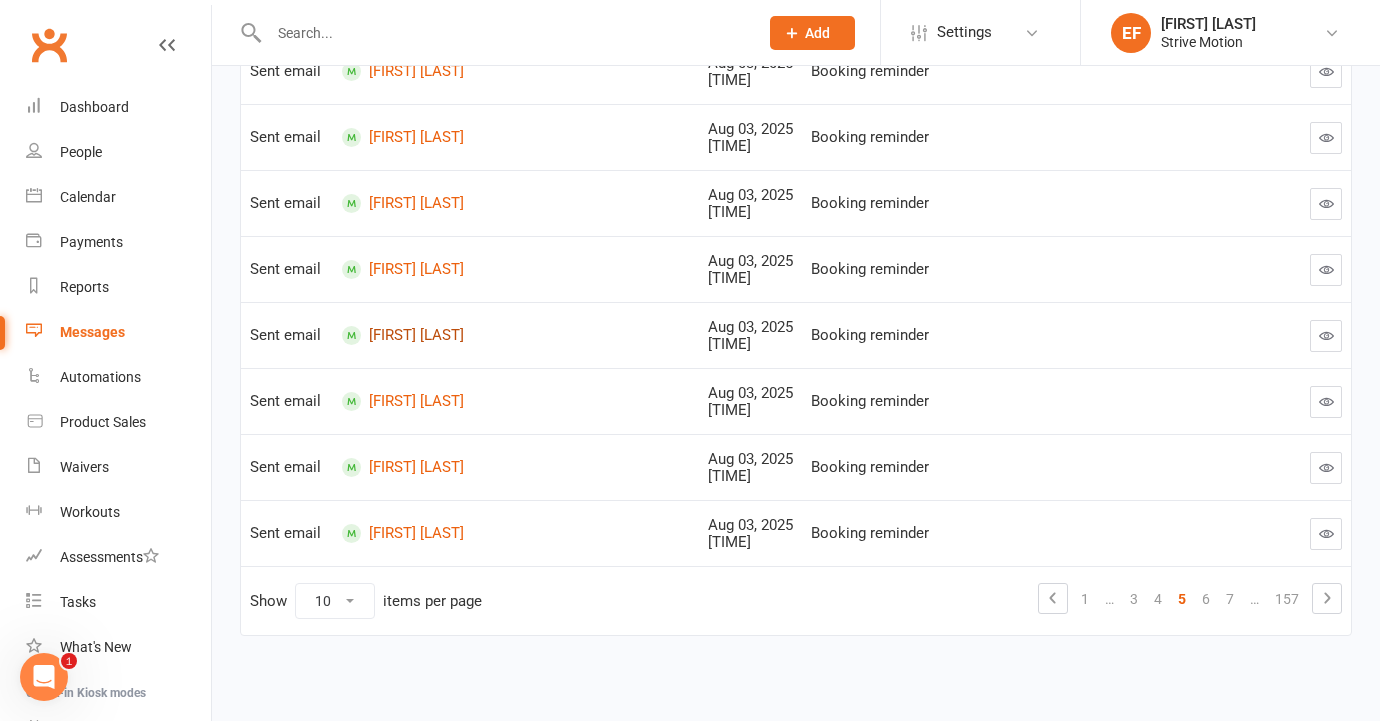 click on "[FIRST] [LAST]" at bounding box center (516, 335) 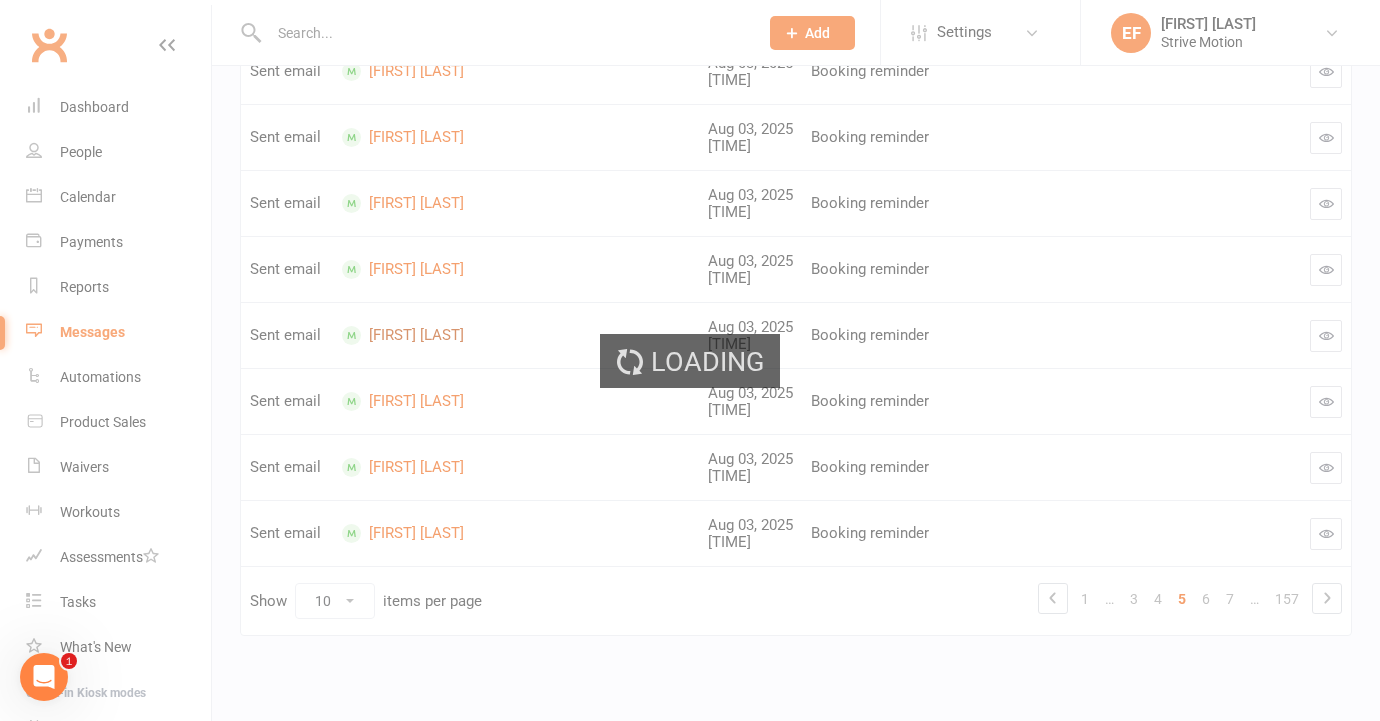 scroll, scrollTop: 0, scrollLeft: 0, axis: both 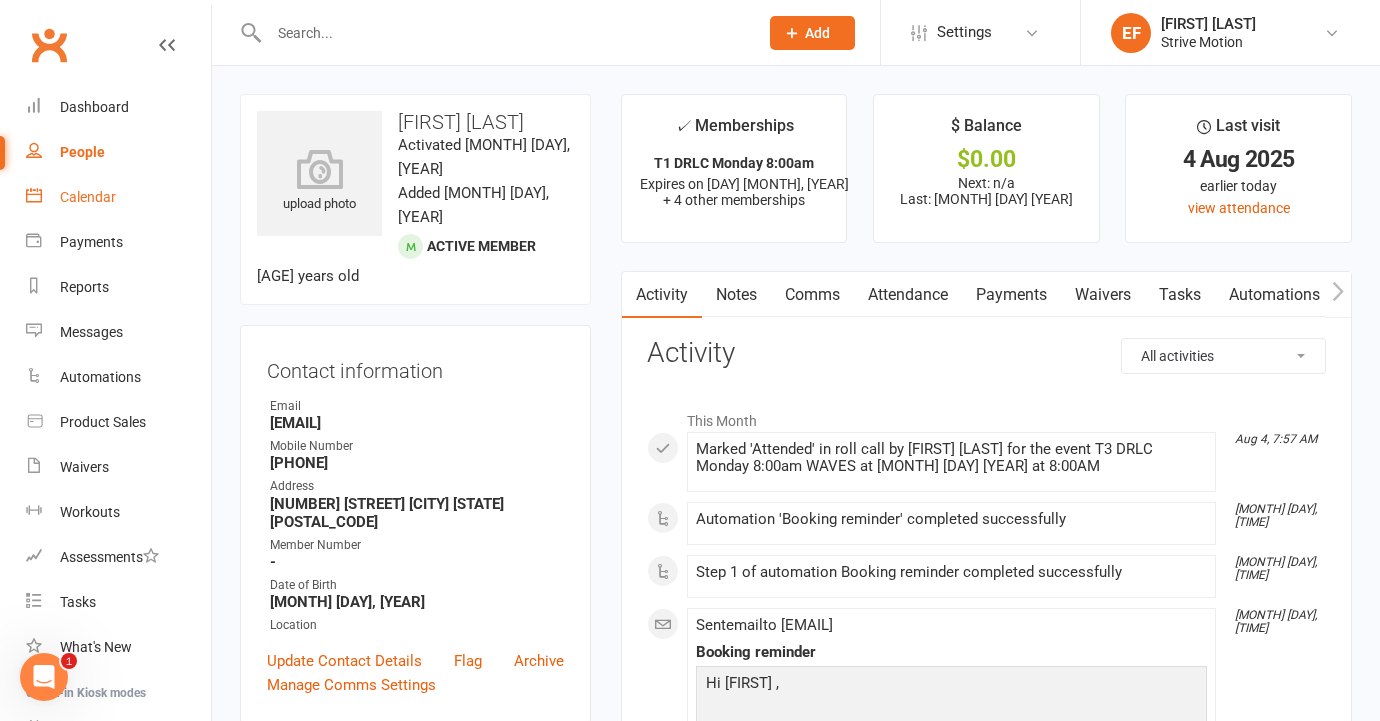 click on "Calendar" at bounding box center [118, 197] 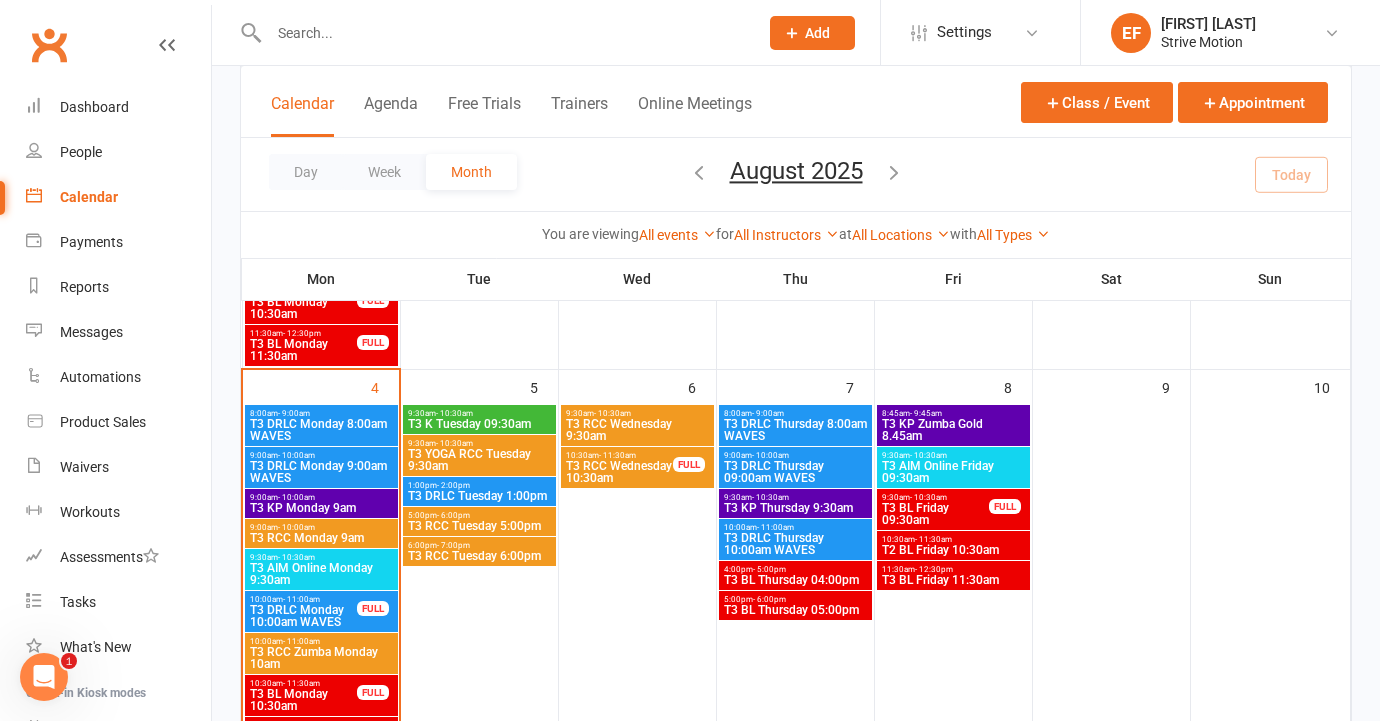 scroll, scrollTop: 508, scrollLeft: 0, axis: vertical 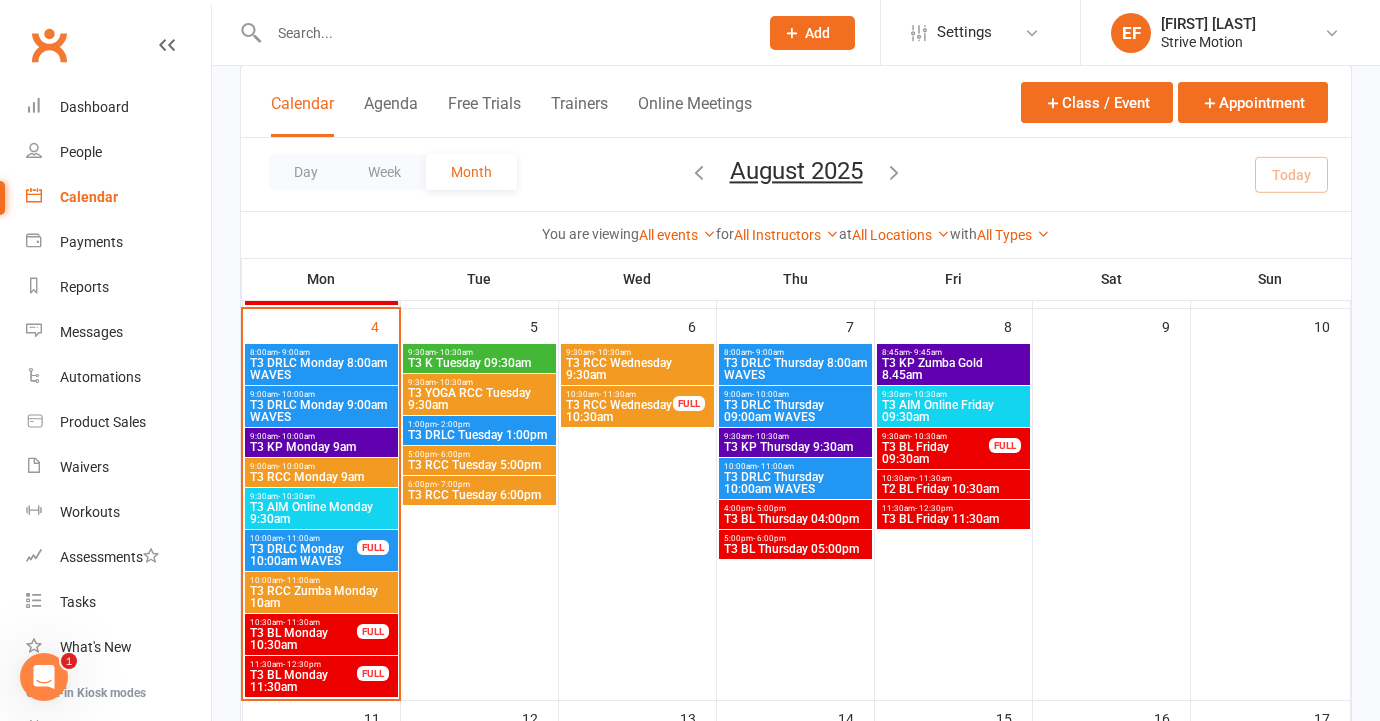 click on "- 10:30am" at bounding box center (296, 496) 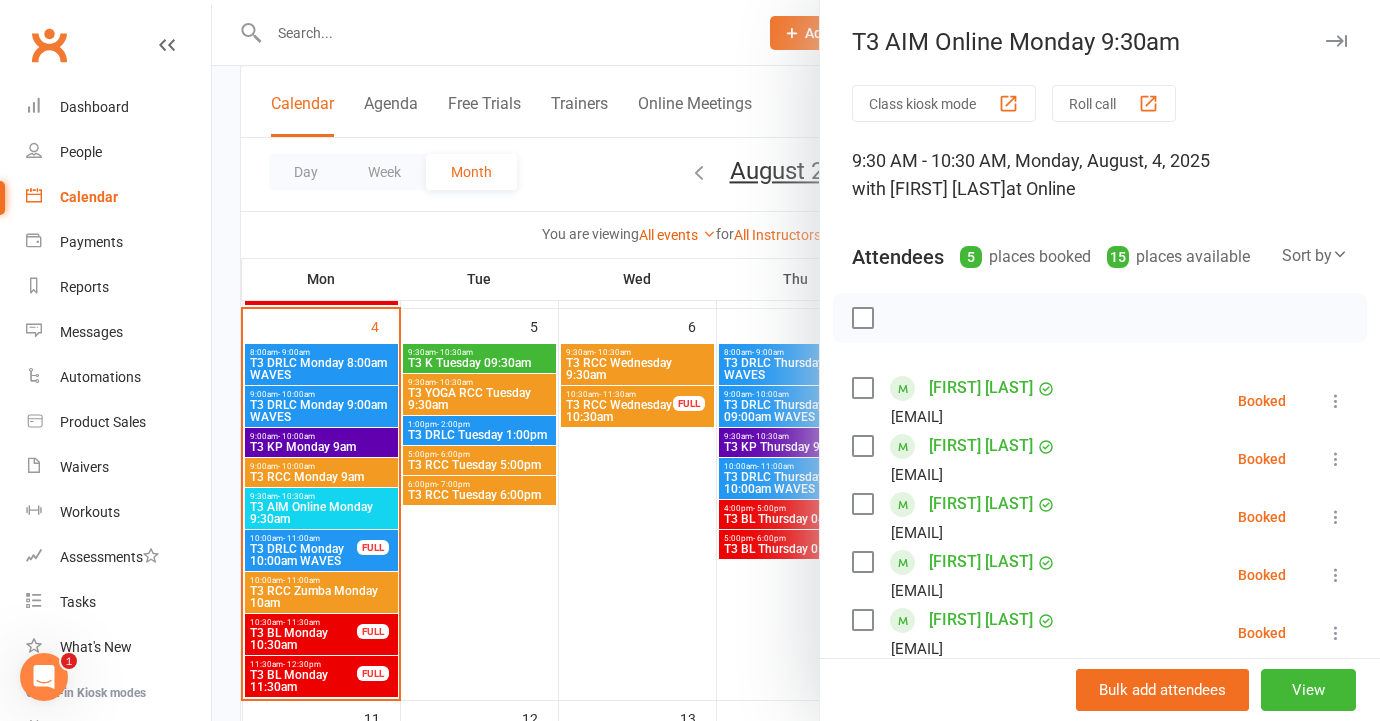 click on "[FIRST] [LAST]" at bounding box center (981, 388) 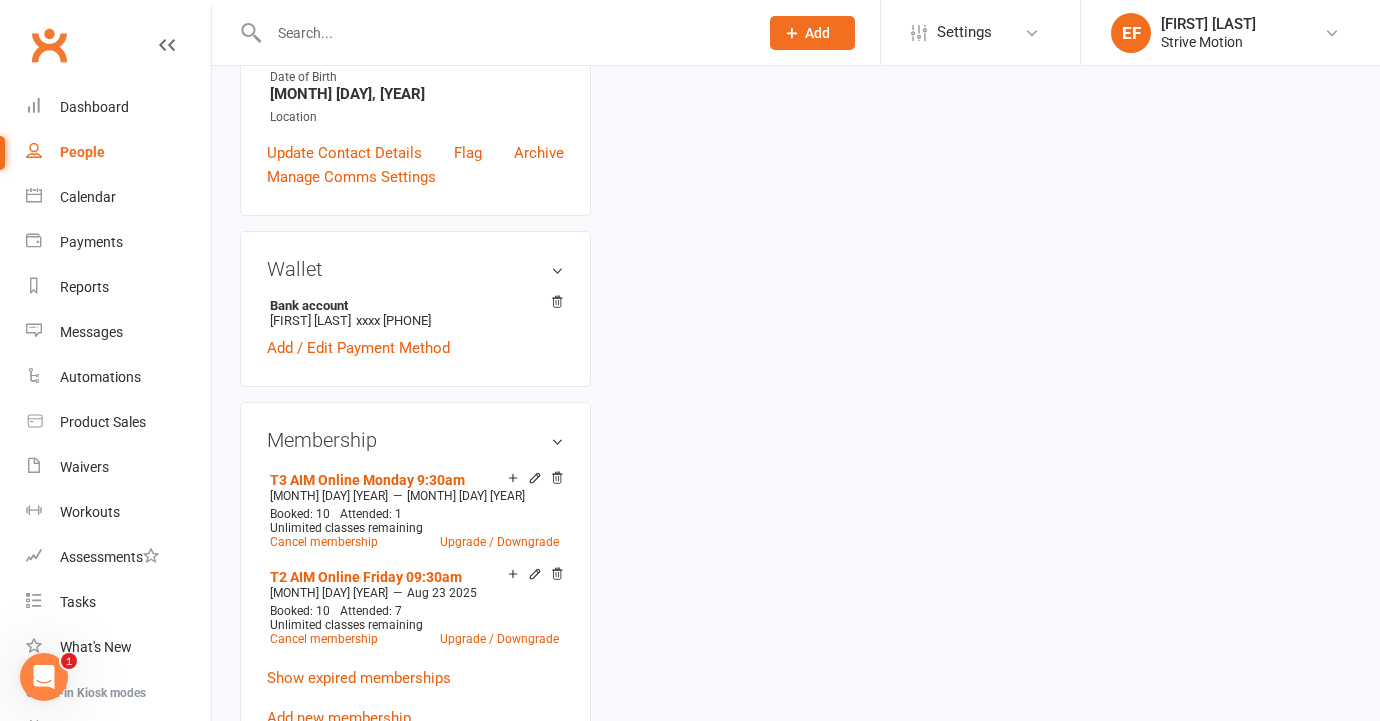 scroll, scrollTop: 0, scrollLeft: 0, axis: both 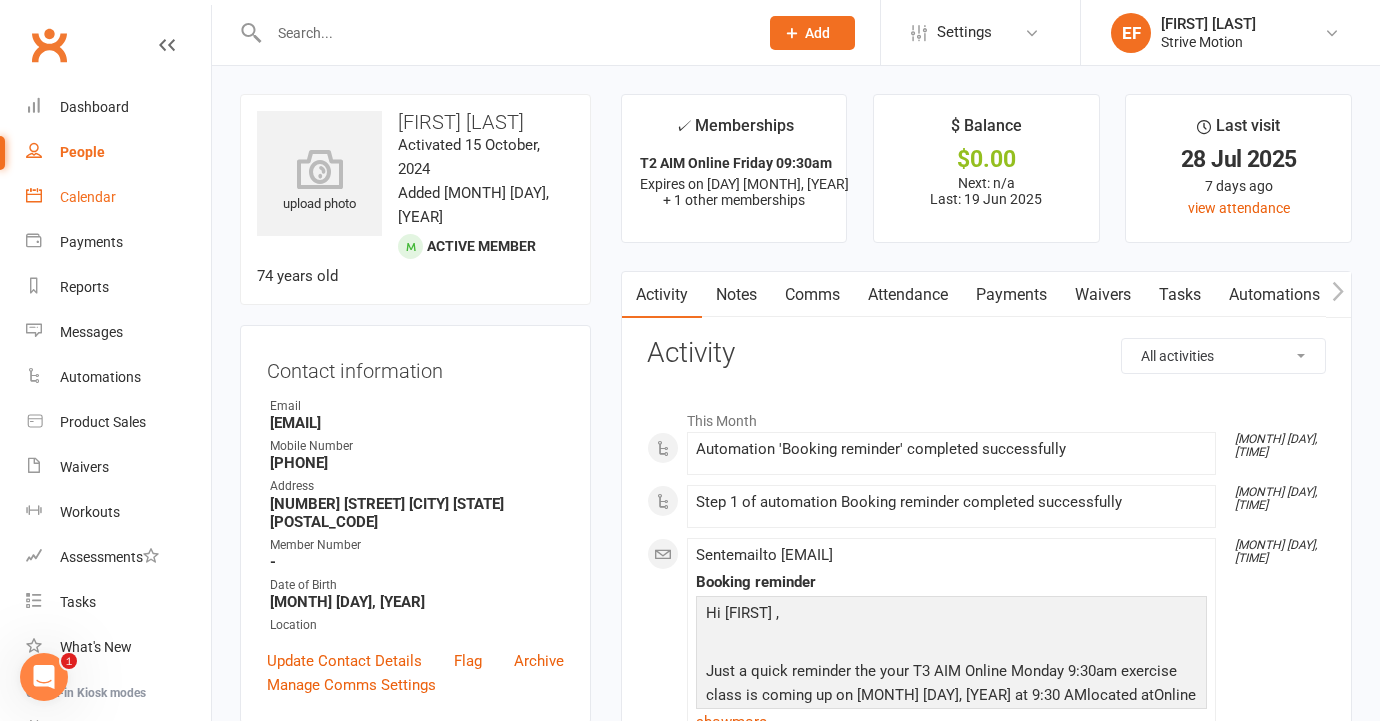 click on "Calendar" at bounding box center [88, 197] 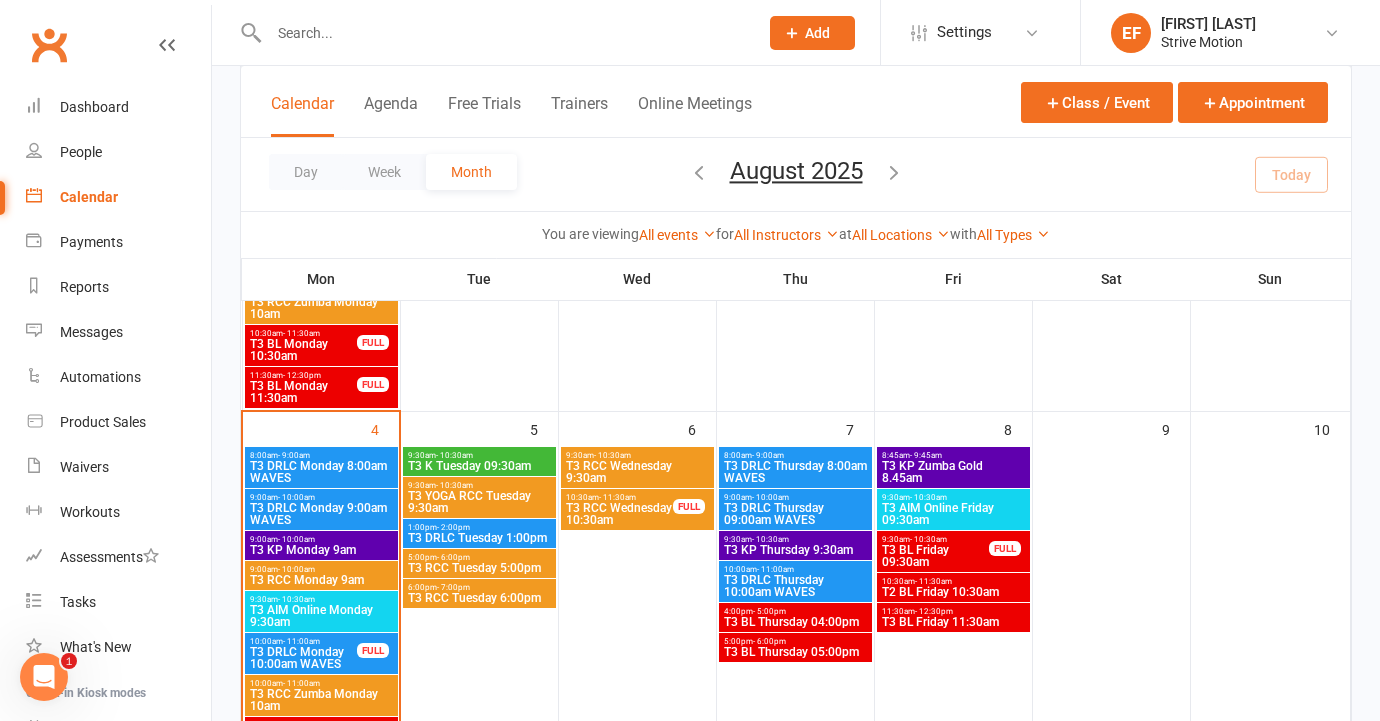 scroll, scrollTop: 413, scrollLeft: 0, axis: vertical 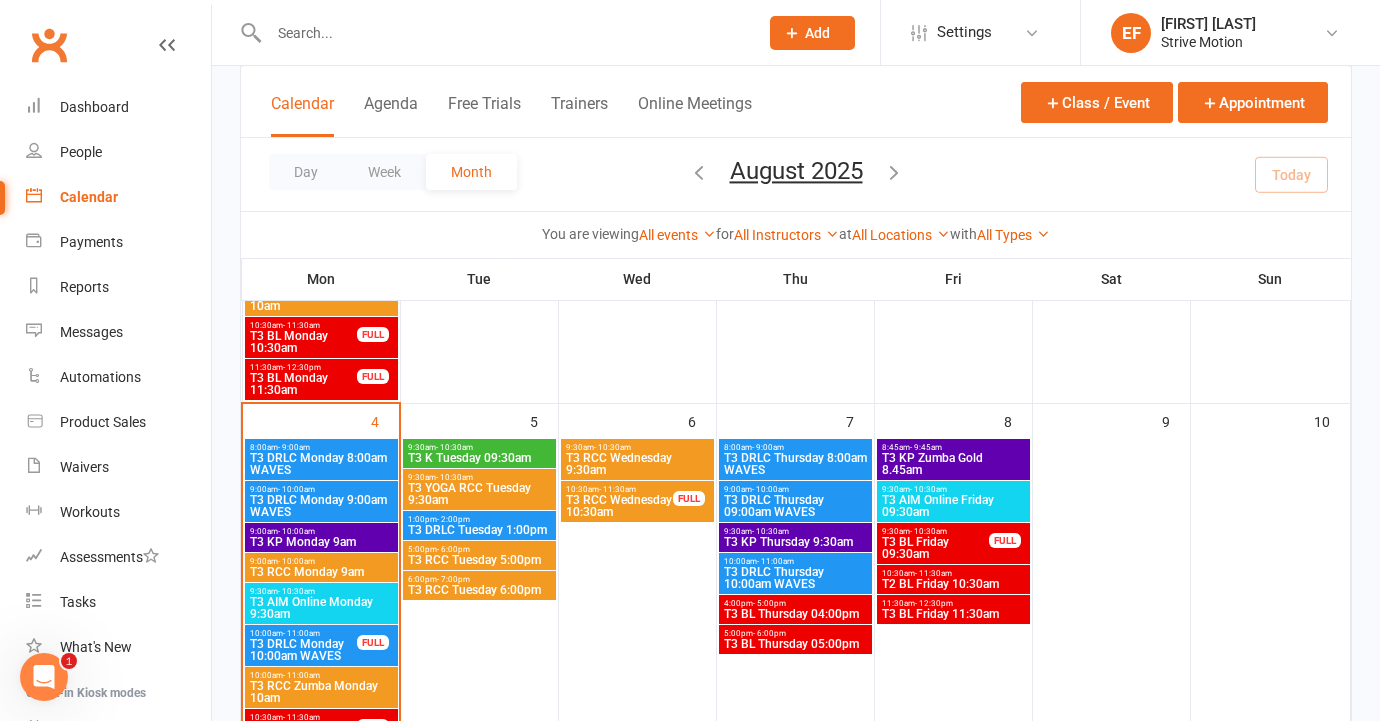 click on "T3 AIM Online Monday 9:30am" at bounding box center (321, 608) 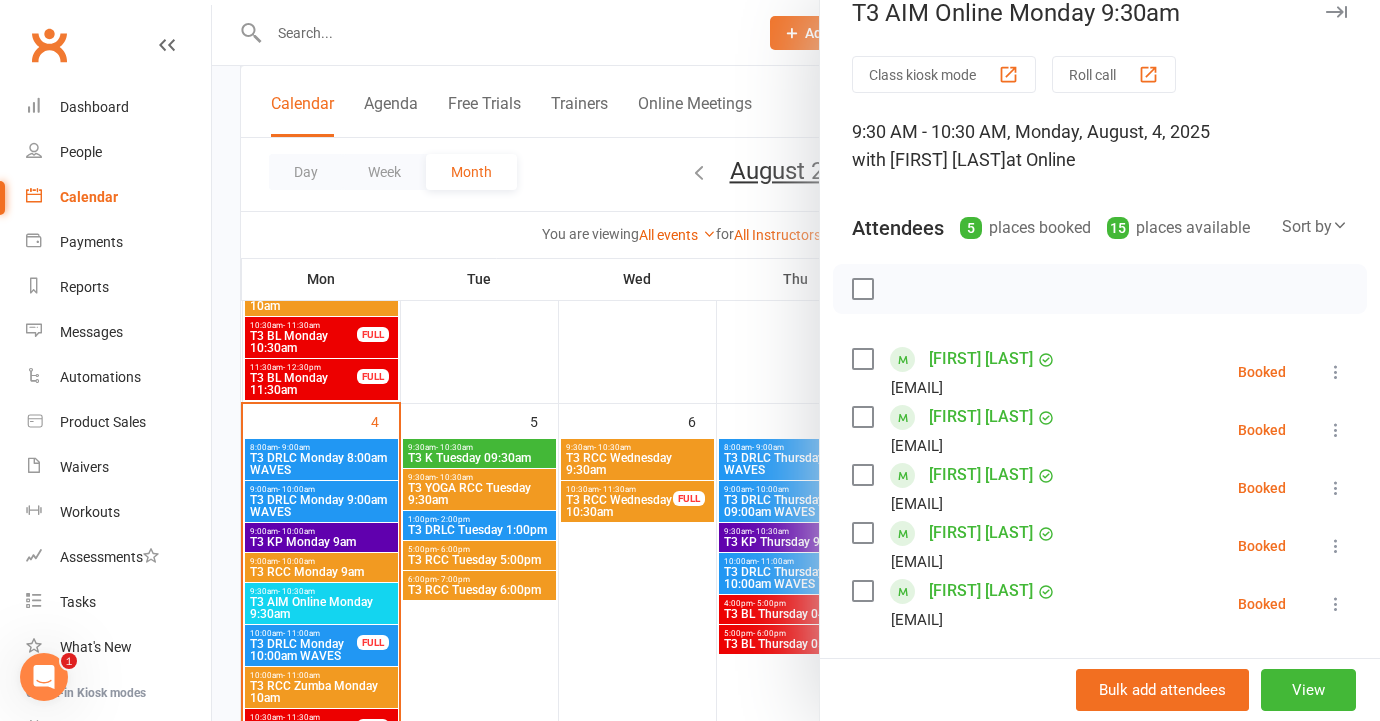 scroll, scrollTop: 40, scrollLeft: 0, axis: vertical 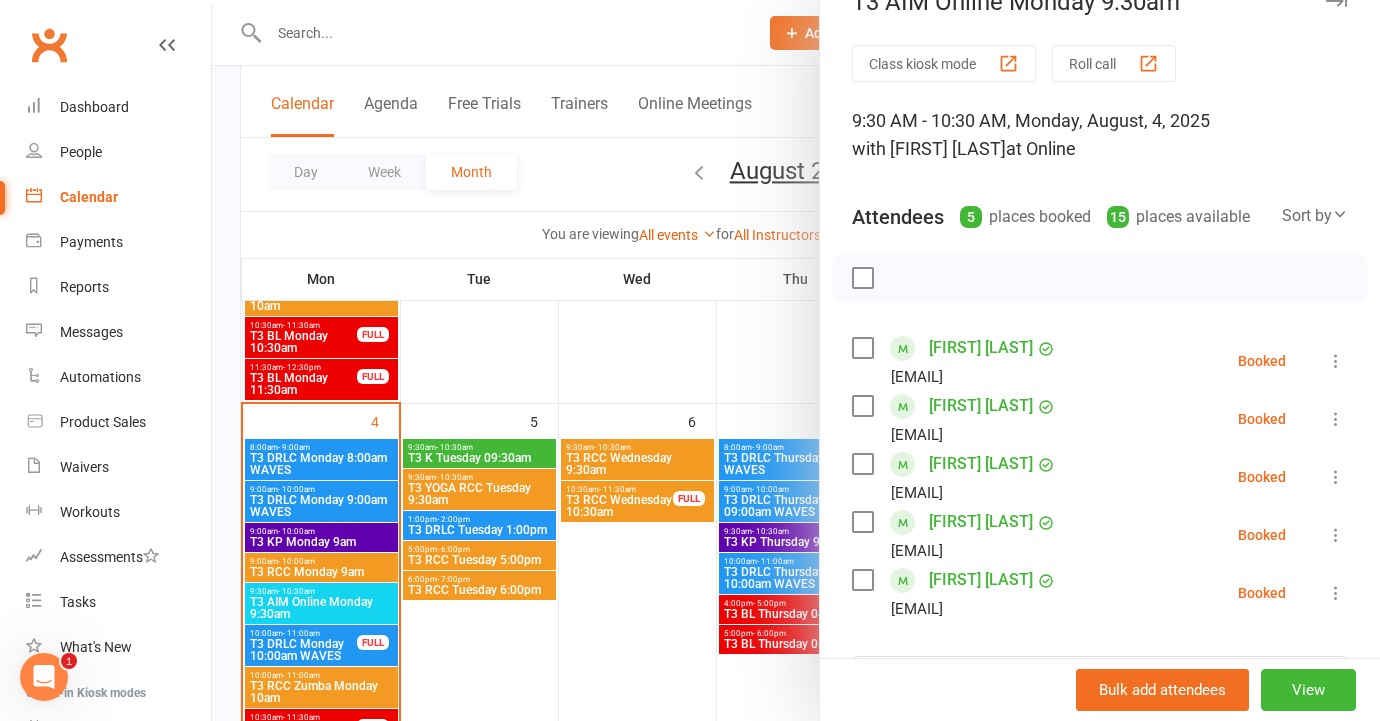 click on "[FIRST] [LAST]" at bounding box center (981, 464) 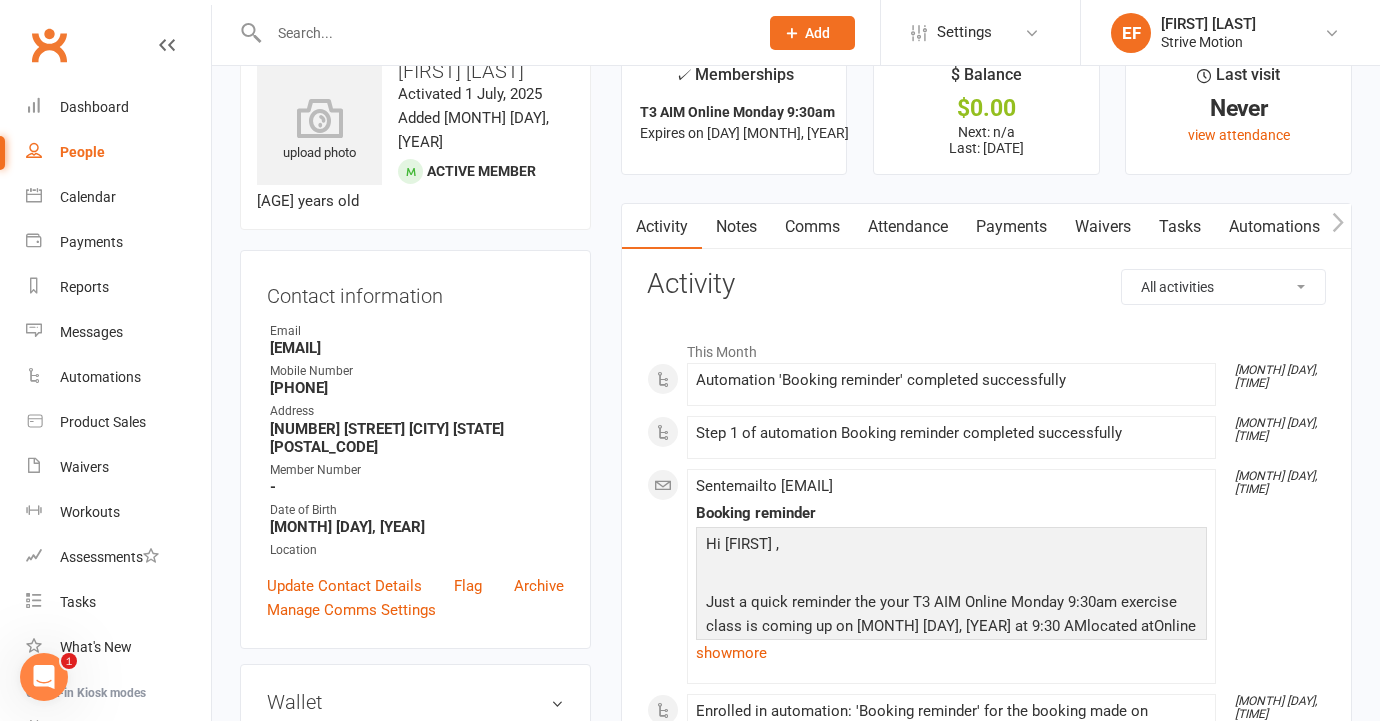 scroll, scrollTop: 0, scrollLeft: 0, axis: both 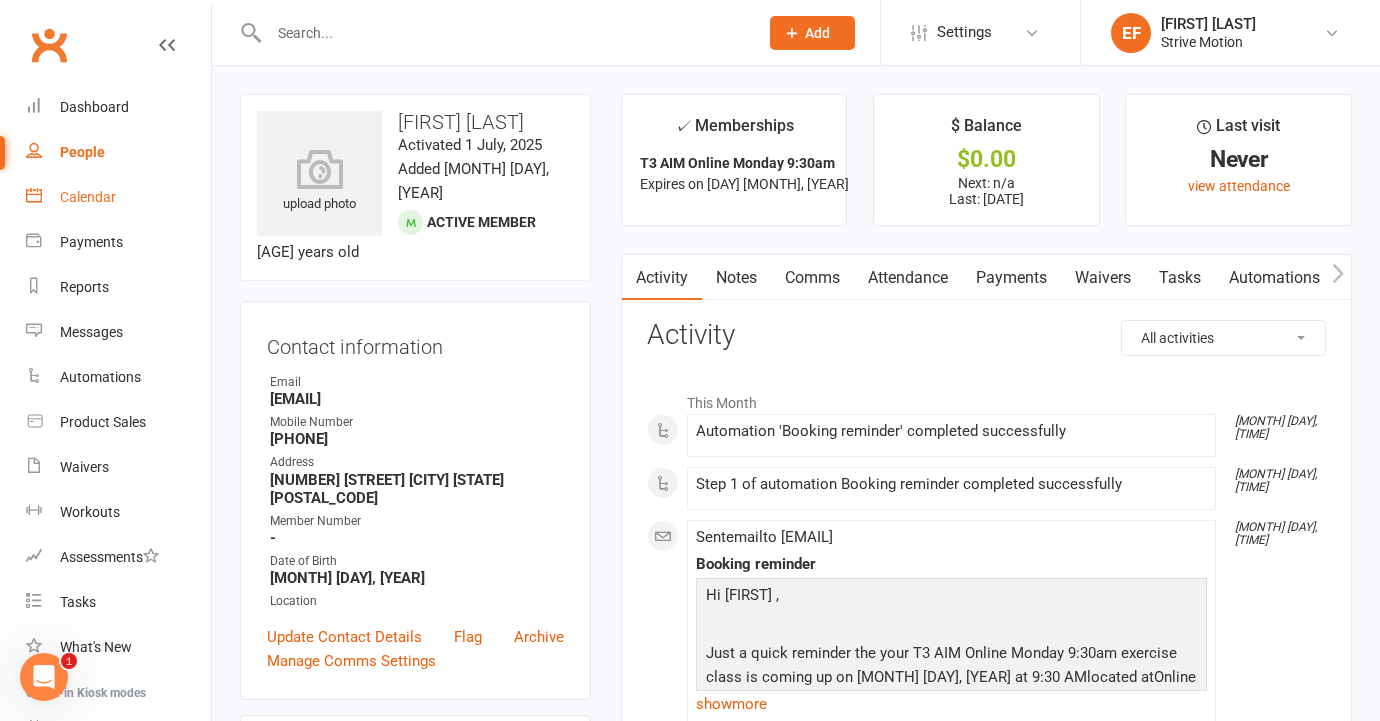 click on "Calendar" at bounding box center [118, 197] 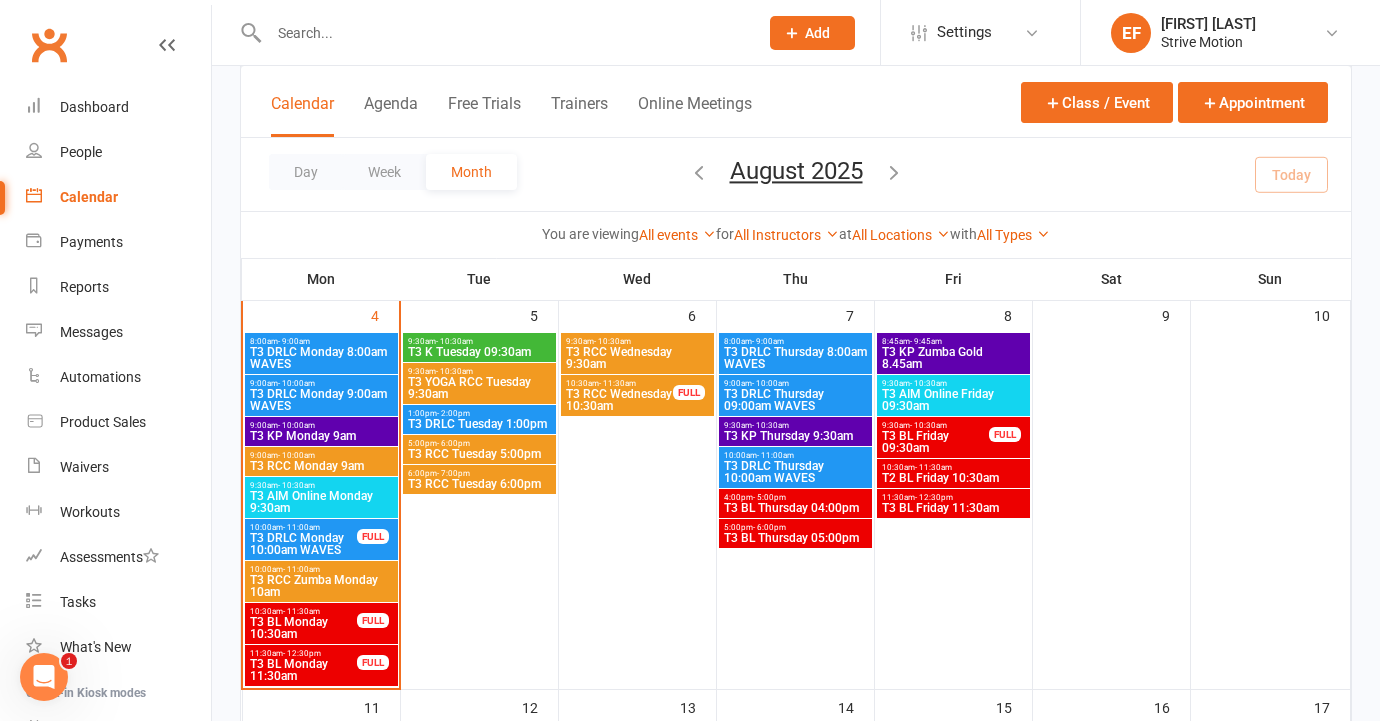scroll, scrollTop: 530, scrollLeft: 0, axis: vertical 